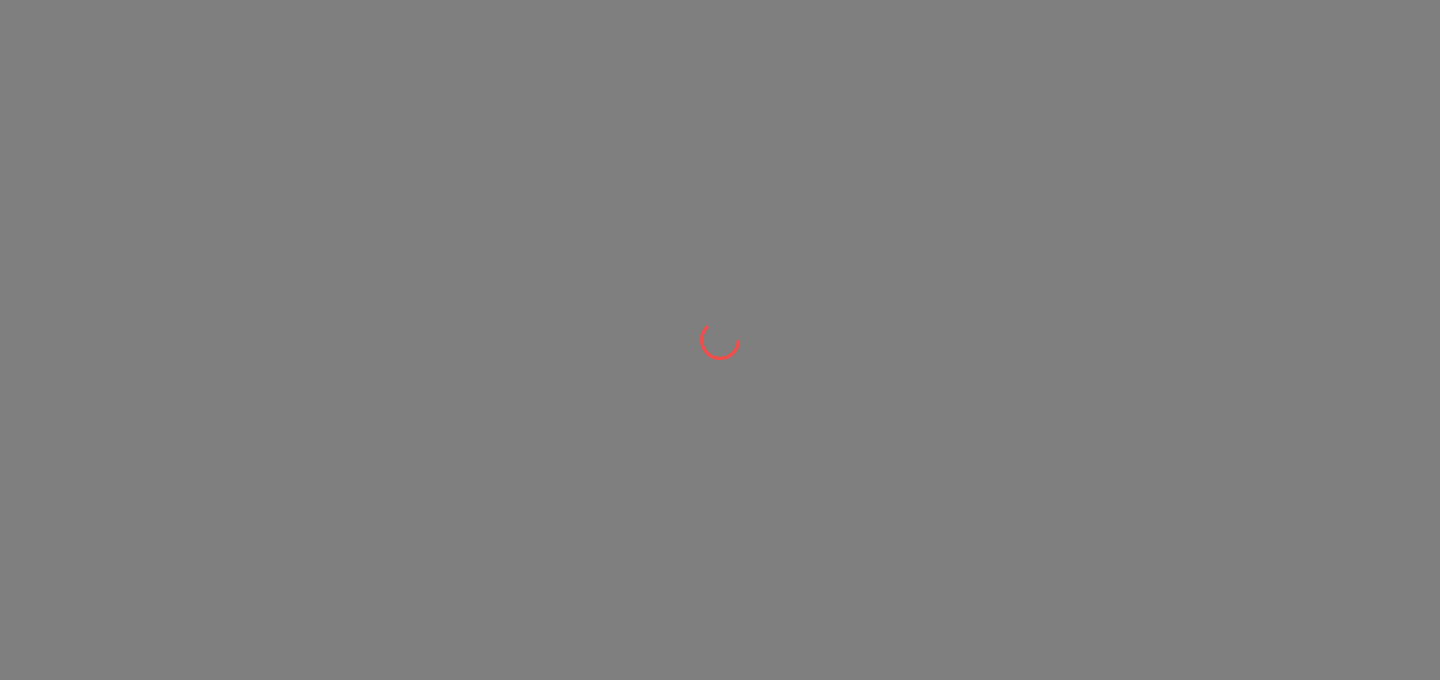 scroll, scrollTop: 0, scrollLeft: 0, axis: both 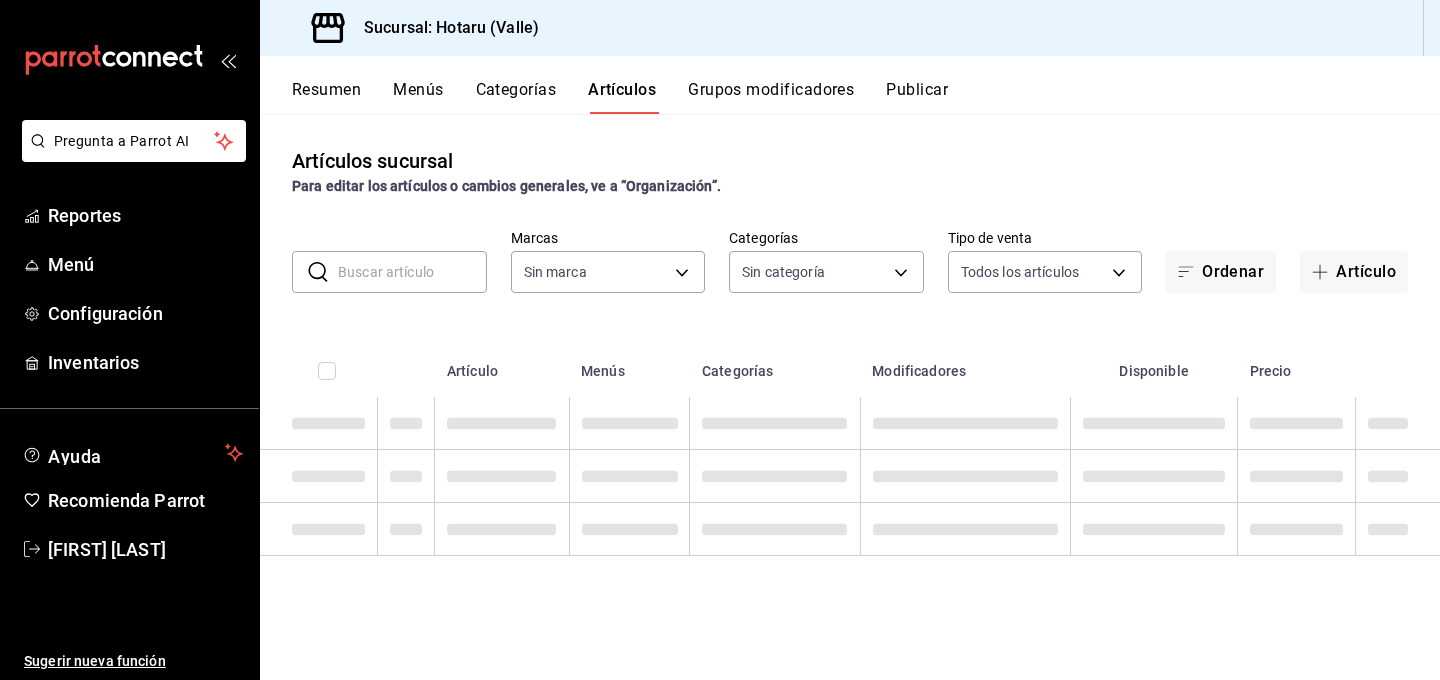 type on "c6f689f8-63fd-49a8-a607-35aea03ac6a9,619c758d-7c36-49c6-a756-e52d453908cb" 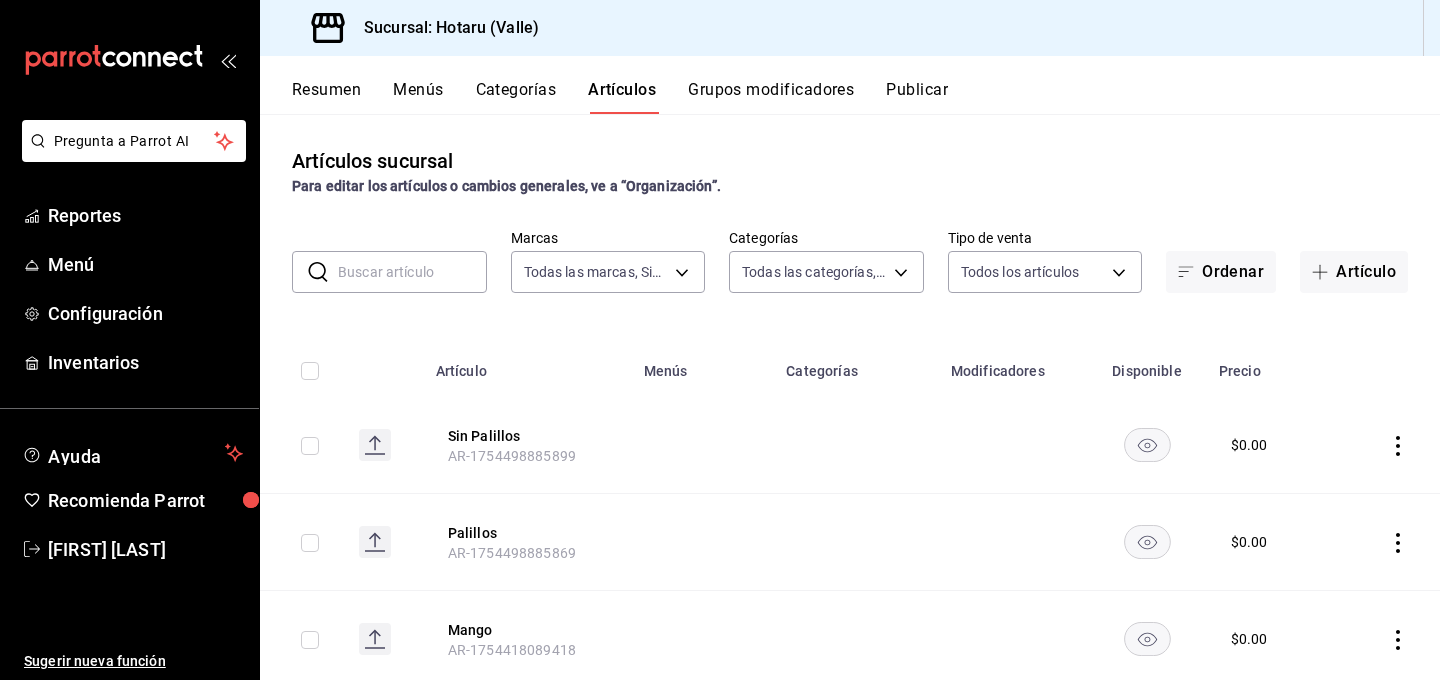 click on "Menús" at bounding box center (418, 97) 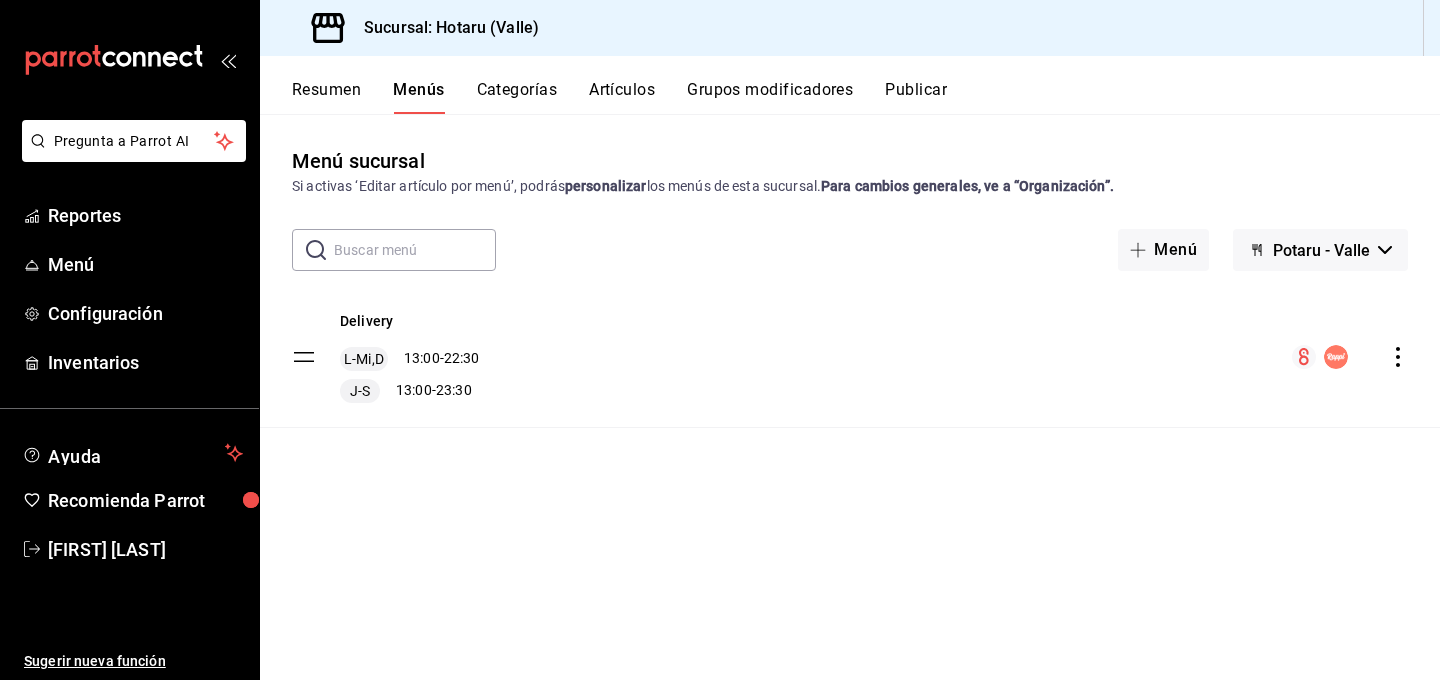 click on "Potaru - Valle" at bounding box center (1321, 250) 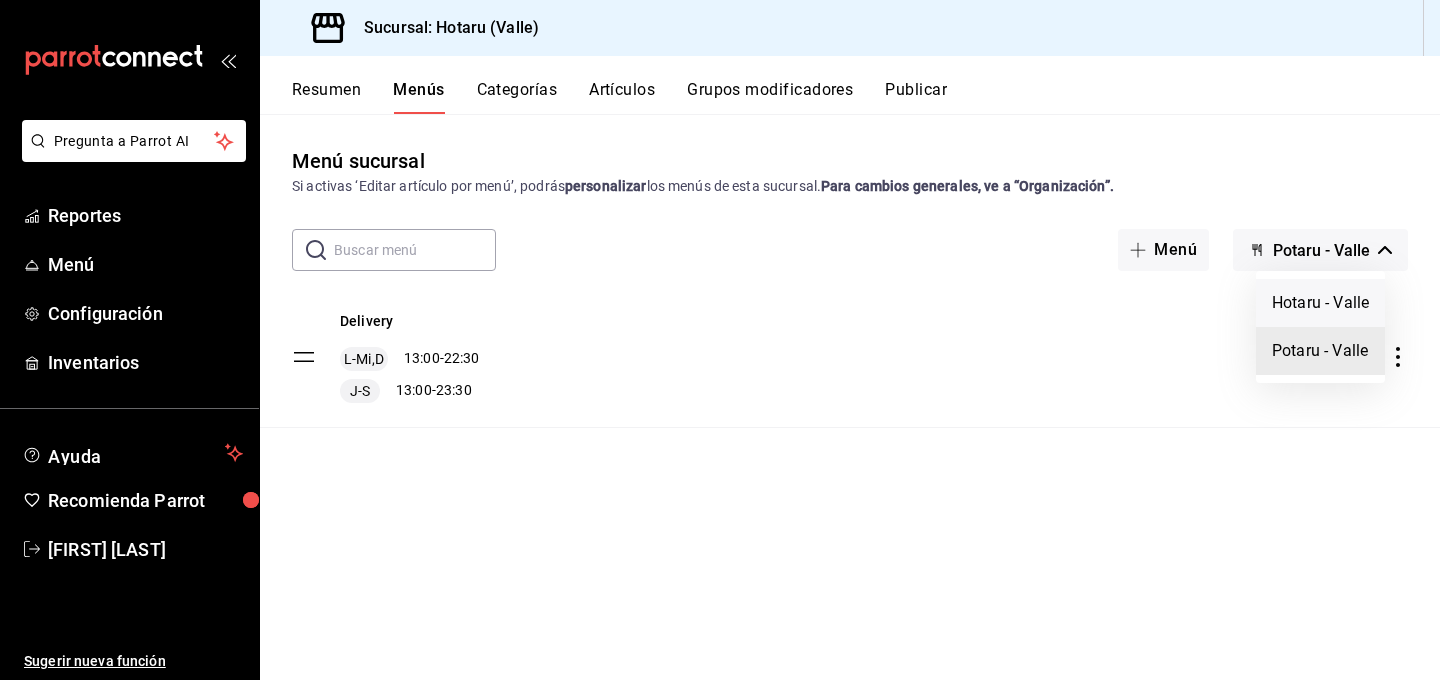 click on "Hotaru - Valle" at bounding box center (1320, 303) 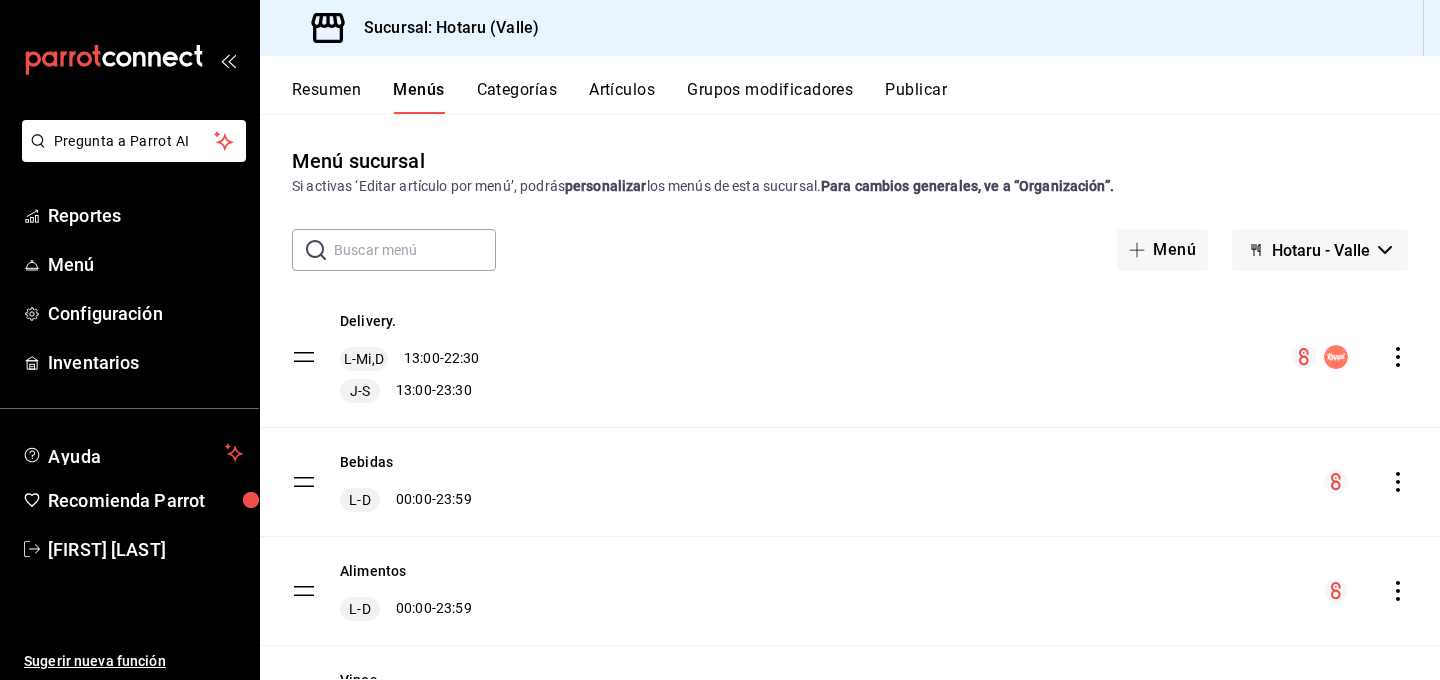 click on "Categorías" at bounding box center [517, 97] 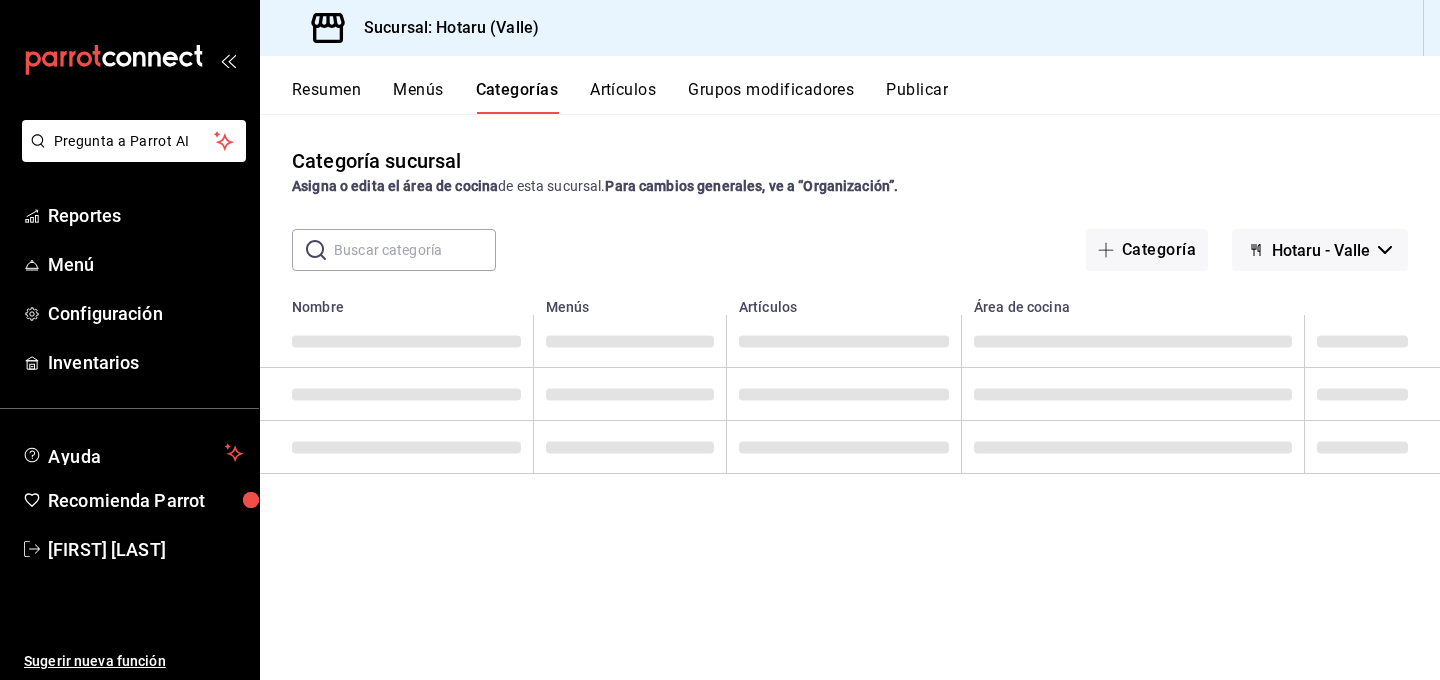 click on "Artículos" at bounding box center [623, 97] 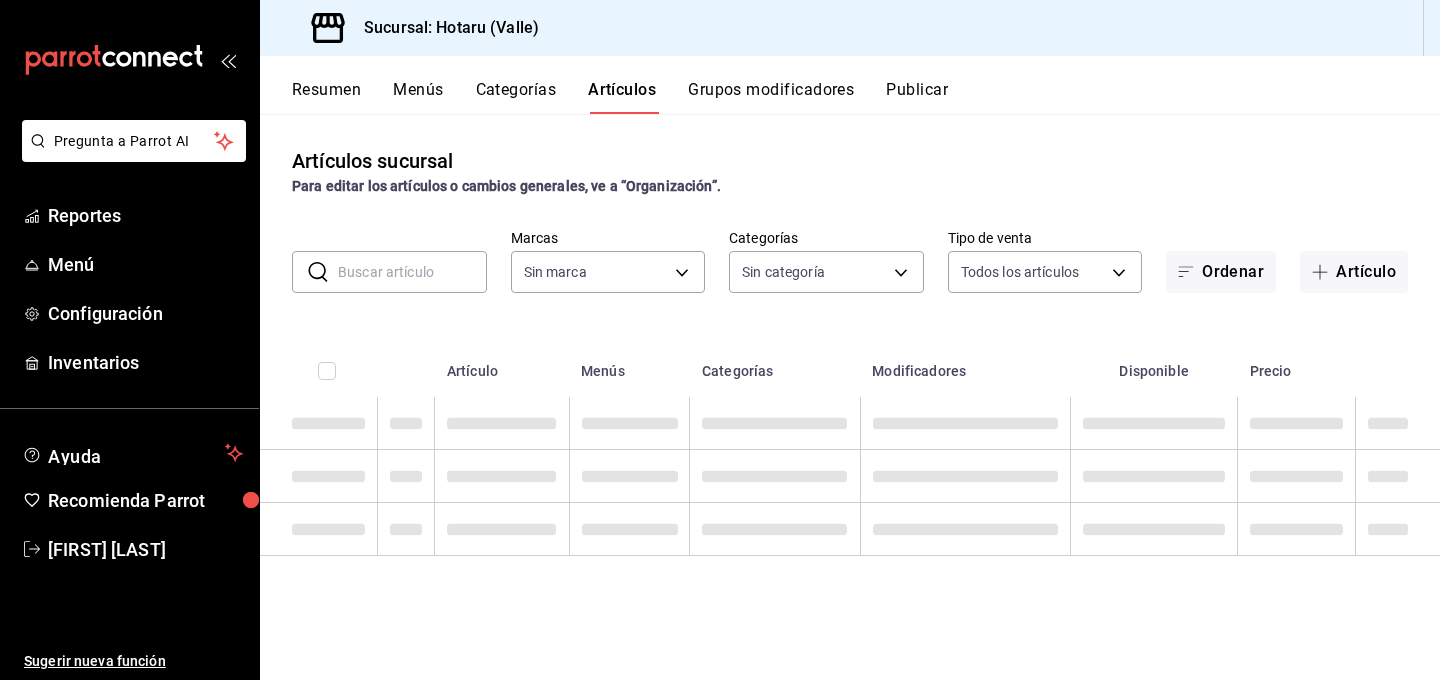type on "c6f689f8-63fd-49a8-a607-35aea03ac6a9,619c758d-7c36-49c6-a756-e52d453908cb" 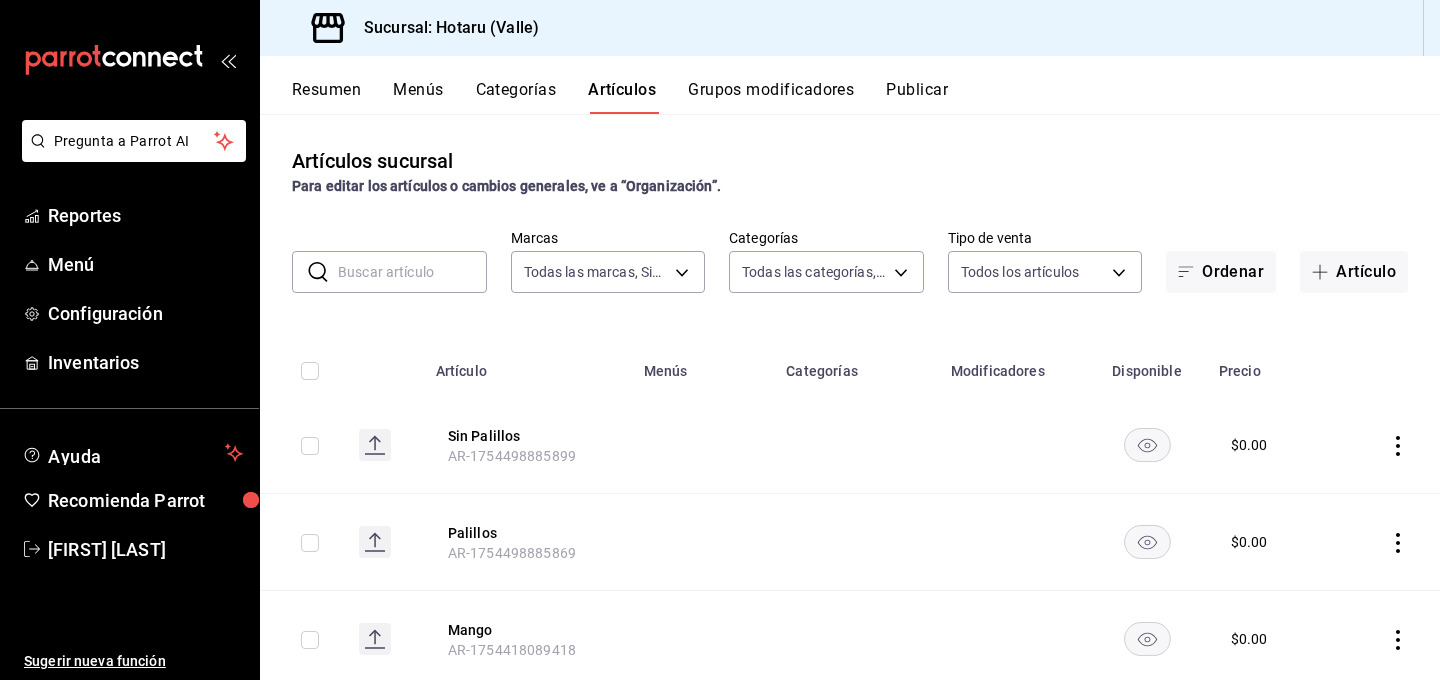 type on "c0b78d51-7925-43e8-b699-c52fb7c6d080,04492c64-33ac-4fe7-8ecc-c444235d9710,37f0fafe-84fb-4dd0-8f92-7e53ebb6192c,73f35796-f71e-4f52-9745-b1c276af16f5,689fc752-f146-4652-a0a8-1fcbe64f40b2,ddc99b21-ae05-4a23-a315-5025ddd12f49,265b906e-5920-4fdb-b364-f76d443986b3,2b24e6fe-2409-48eb-aba4-4b1578180832,c30ed8e5-0cfd-4b33-9d47-8ac3b5bd6514,92860bc8-fcc6-463b-ac1d-49bdcce8ecca,d3b0df3c-04c0-4053-97ca-1d708232a205,92fe8b1b-03f8-45b9-b93e-b9820a0d529d,700eb815-f901-45a6-864b-2819d13ce0dd,666fd55d-4b75-4328-a353-67308befeb61,6e3e038e-bc18-47e5-9f8e-c0f8ed4ea423,b1f74f04-aa3f-4441-b22e-5216a8a9c2c3,115c9520-3766-4752-b93b-569932fdf6b7,077b2a29-04e5-4a90-bf65-6ba407138554,9efacff4-2478-49aa-b2a7-43877695f90e,60e4354f-c819-4d98-a36d-880cb9776140,df058627-cbb8-4b07-87f0-503d58bda0da,8142f708-6428-4387-bd20-f87772ea64f4,5e00879a-0c9e-49c7-8c9f-dbd3c5c6851d,98e1a948-6522-412d-99ee-3a1b1fbb3283,0003456a-c026-4c72-892b-06a1e9d4d7a6,91022785-9e39-4fec-9f66-579476891657,9648f51b-c51d-4337-9d15-22aa2862f086,b43532a8-ceb7-4f65-84b..." 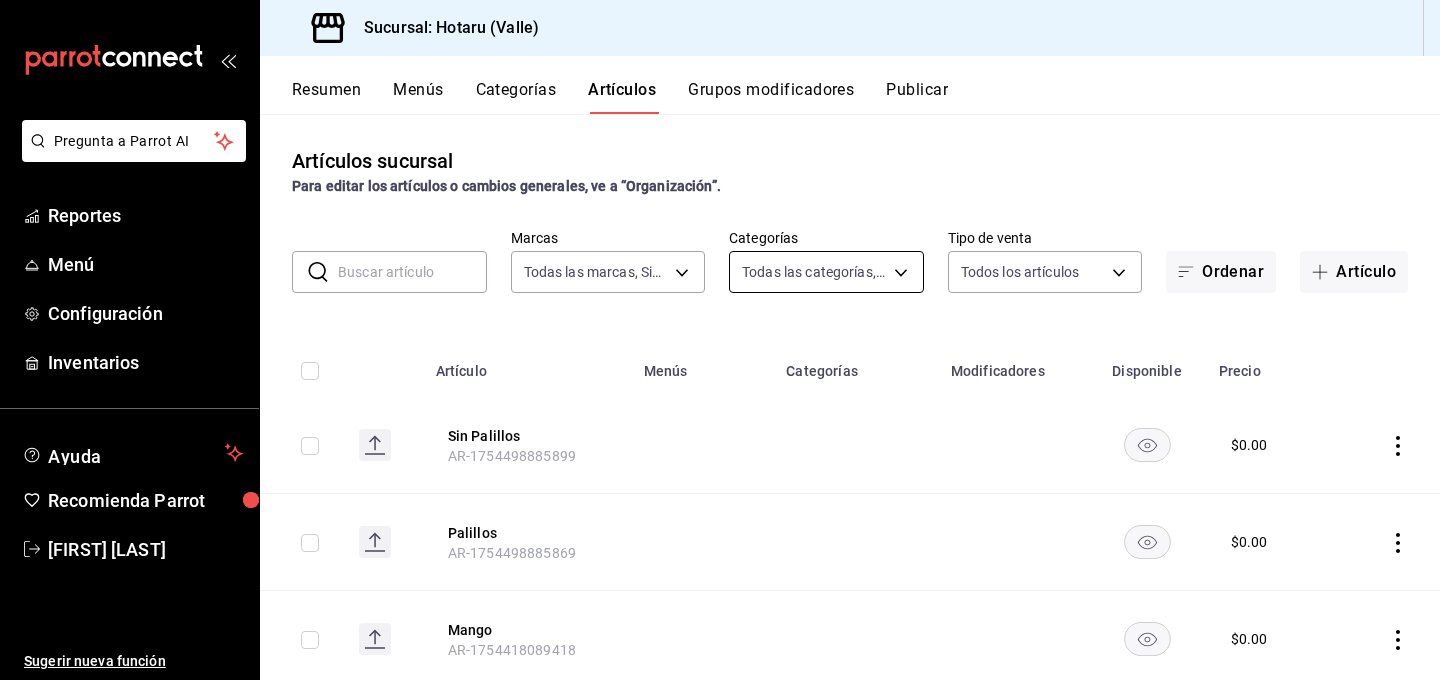 click on "Sin categoría Todas las categorías Joyería Pr Postres Pr Poke Pr Extras Pr Entrada Pr Bowl Experience Pr Bebidas Pr Arroces Whisky Vodka Vinos Tintos Vino Rosado Vino Blanco Toppings Tequila Temaki Signature Drinks Servicio De Mesa Cocina Servicio De Mesa Barra Sashimi Hotaru Sashimi Corte Medio Sake Ron Robatayaki Postres Omakase Nigiri Mocktails Mezcal Maki Gin Entradas Calientes Entradas Digestivo Cognac Champagne Cervezas Bebidas" at bounding box center [720, 340] 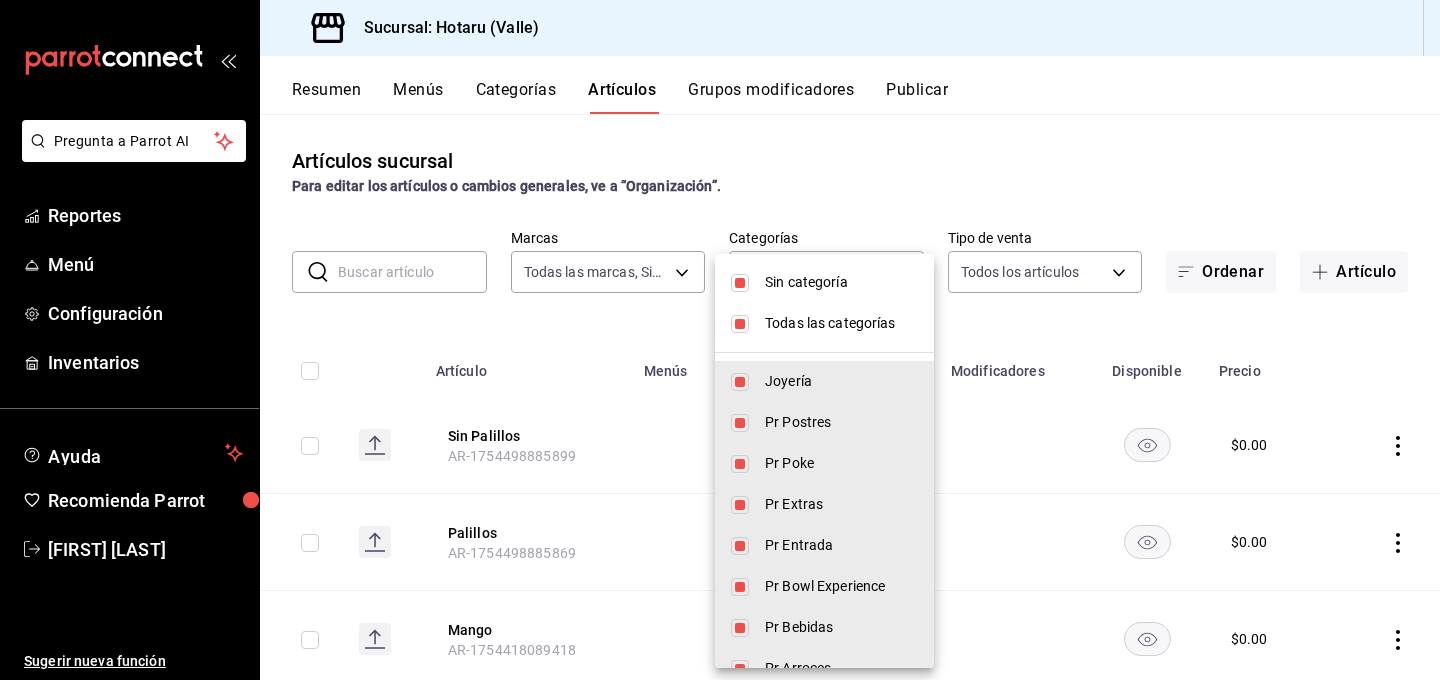 drag, startPoint x: 739, startPoint y: 288, endPoint x: 730, endPoint y: 306, distance: 20.12461 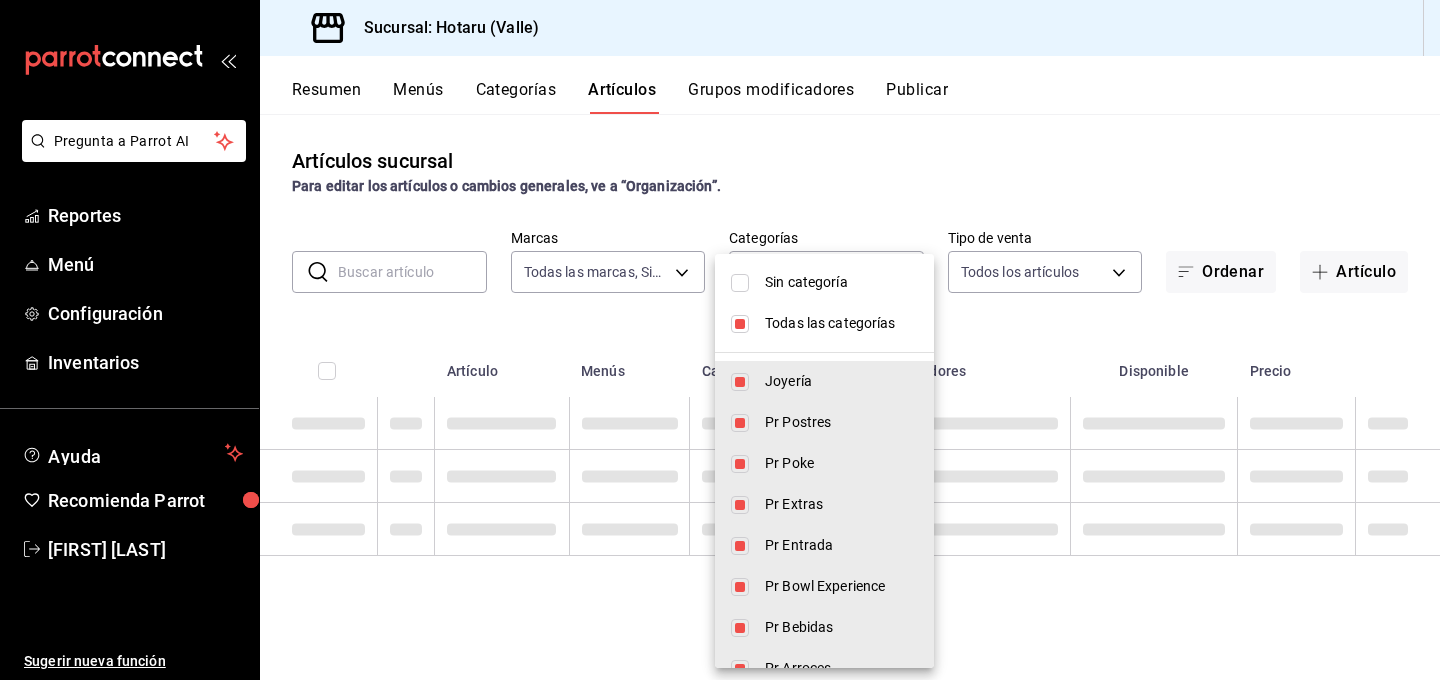 drag, startPoint x: 737, startPoint y: 319, endPoint x: 749, endPoint y: 318, distance: 12.0415945 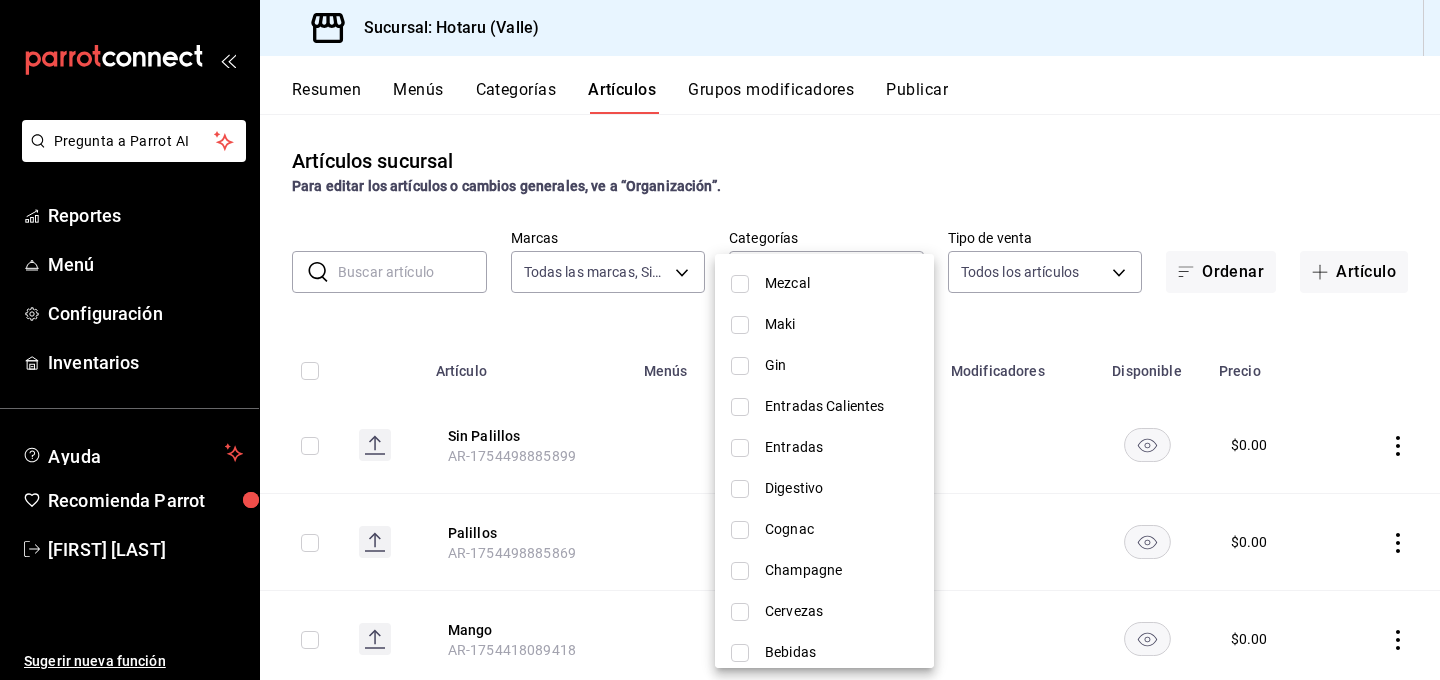scroll, scrollTop: 1259, scrollLeft: 0, axis: vertical 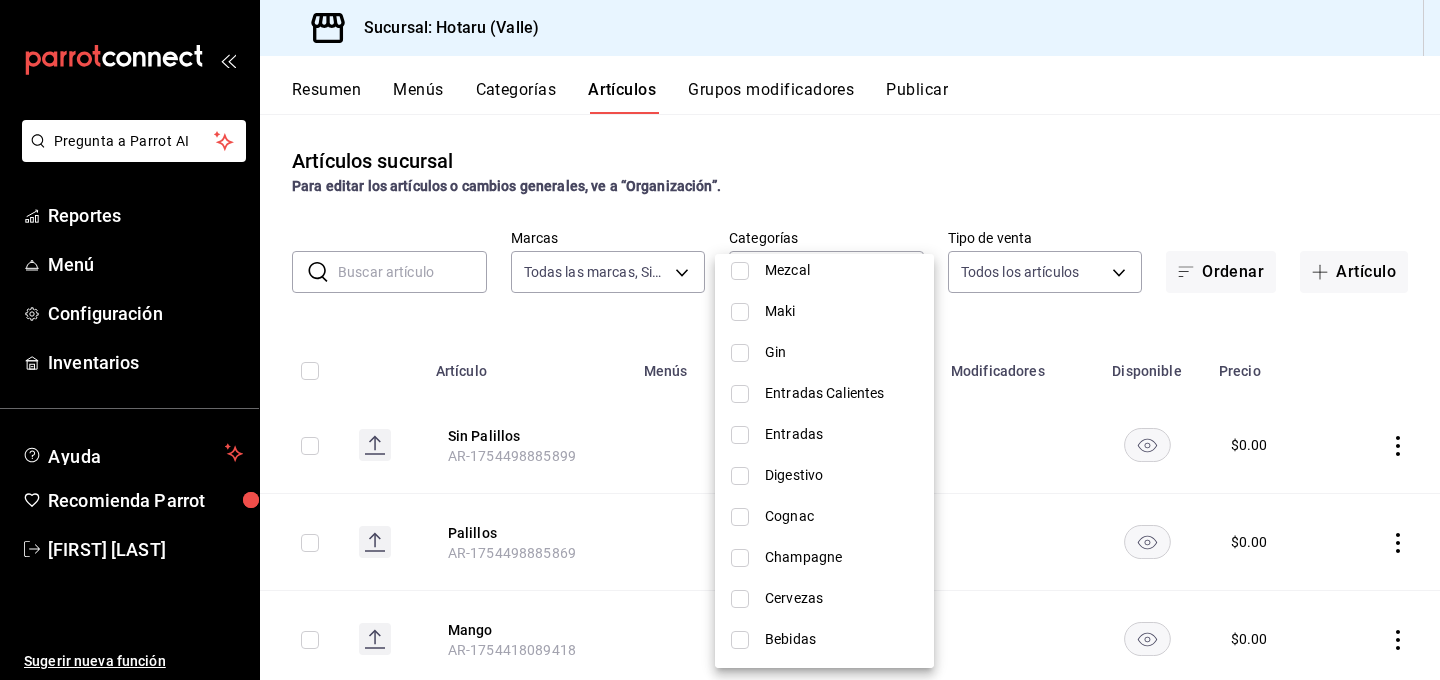 click at bounding box center (740, 640) 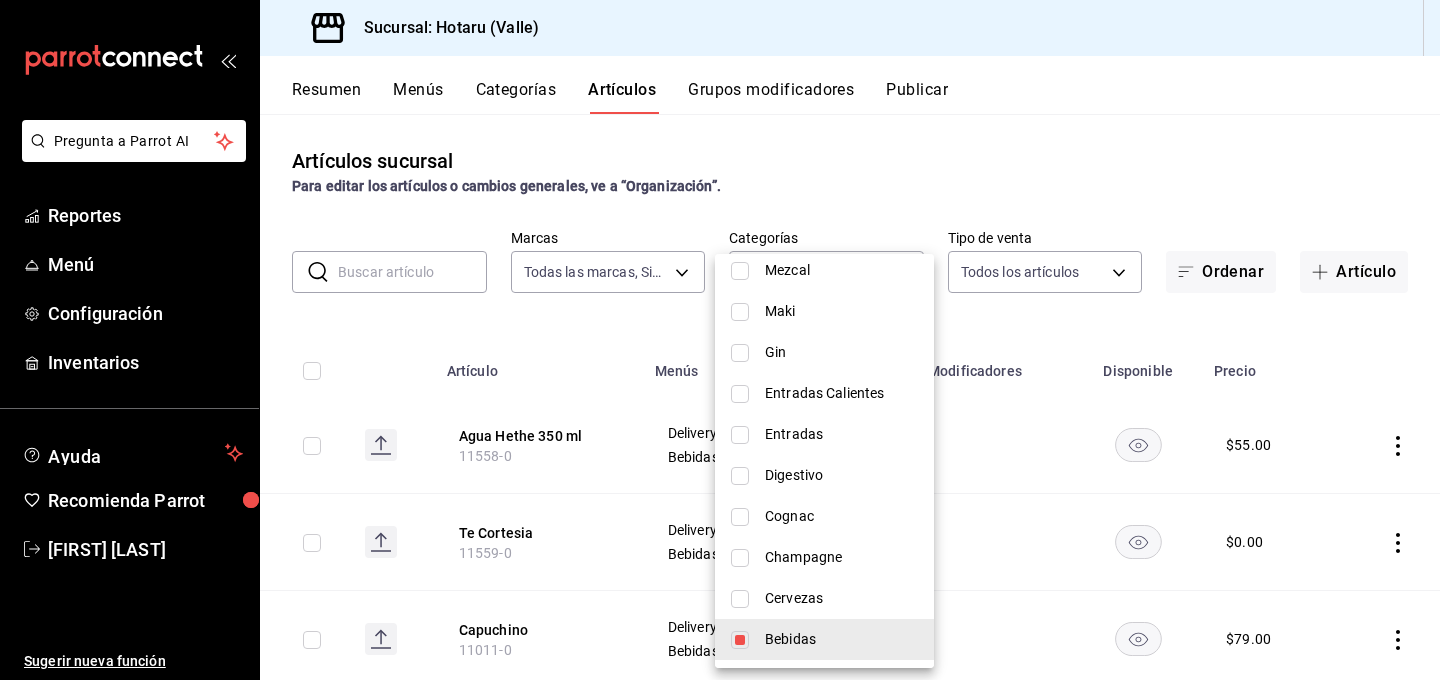 click at bounding box center (740, 599) 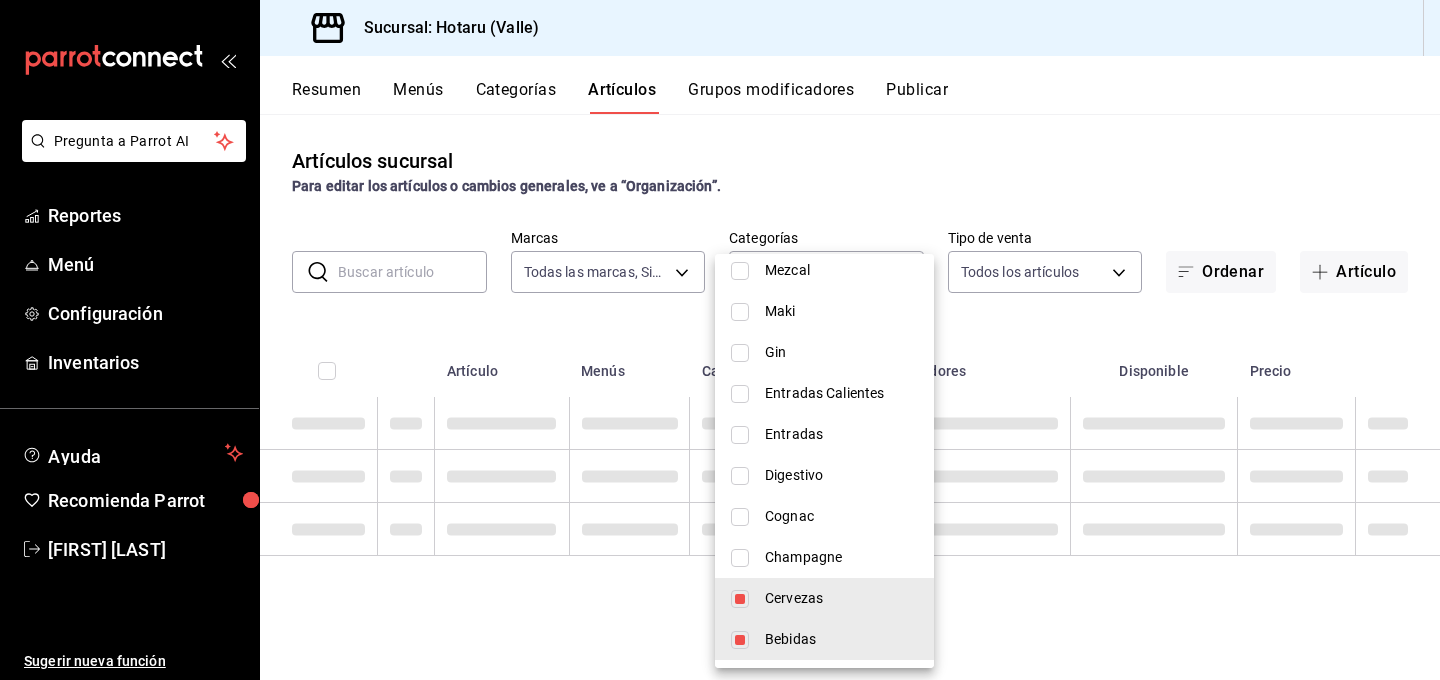 click at bounding box center [720, 340] 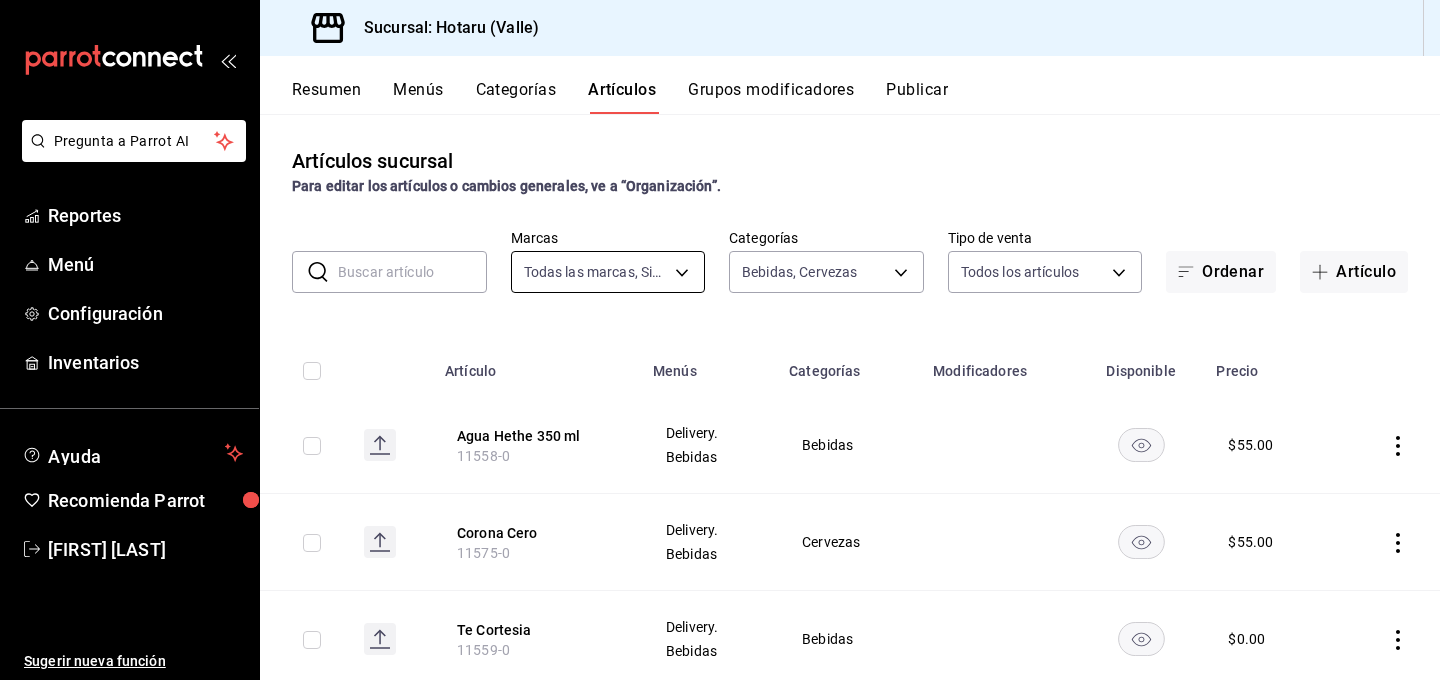 click on "Pregunta a Parrot AI Reportes   Menú   Configuración   Inventarios   Ayuda Recomienda Parrot   [FIRST] [LAST]   Sugerir nueva función   Sucursal: Hotaru (Valle) Resumen Menús Categorías Artículos Grupos modificadores Publicar Artículos sucursal Para editar los artículos o cambios generales, ve a “Organización”. ​ ​ Marcas Todas las marcas, Sin marca [UUID],[UUID] Categorías Bebidas, Cervezas [UUID],[UUID] Tipo de venta Todos los artículos ALL Ordenar Artículo Artículo Menús Categorías Modificadores Disponible Precio Agua Hethe 350 ml [ID] Delivery. Bebidas Bebidas $ 55.00 Corona Cero [ID] Delivery. Bebidas Cervezas $ 55.00 Te Cortesia [ID] Delivery. Bebidas Bebidas $ 0.00 Sapporo Silver 355ml [ID] Delivery. Bebidas Cervezas $ 179.00 Capuchino [ID] Delivery. Bebidas Bebidas $ 79.00 Clamato [ID] Delivery. Bebidas Bebidas $ 60.00 Leche [ID] Bebidas" at bounding box center (720, 340) 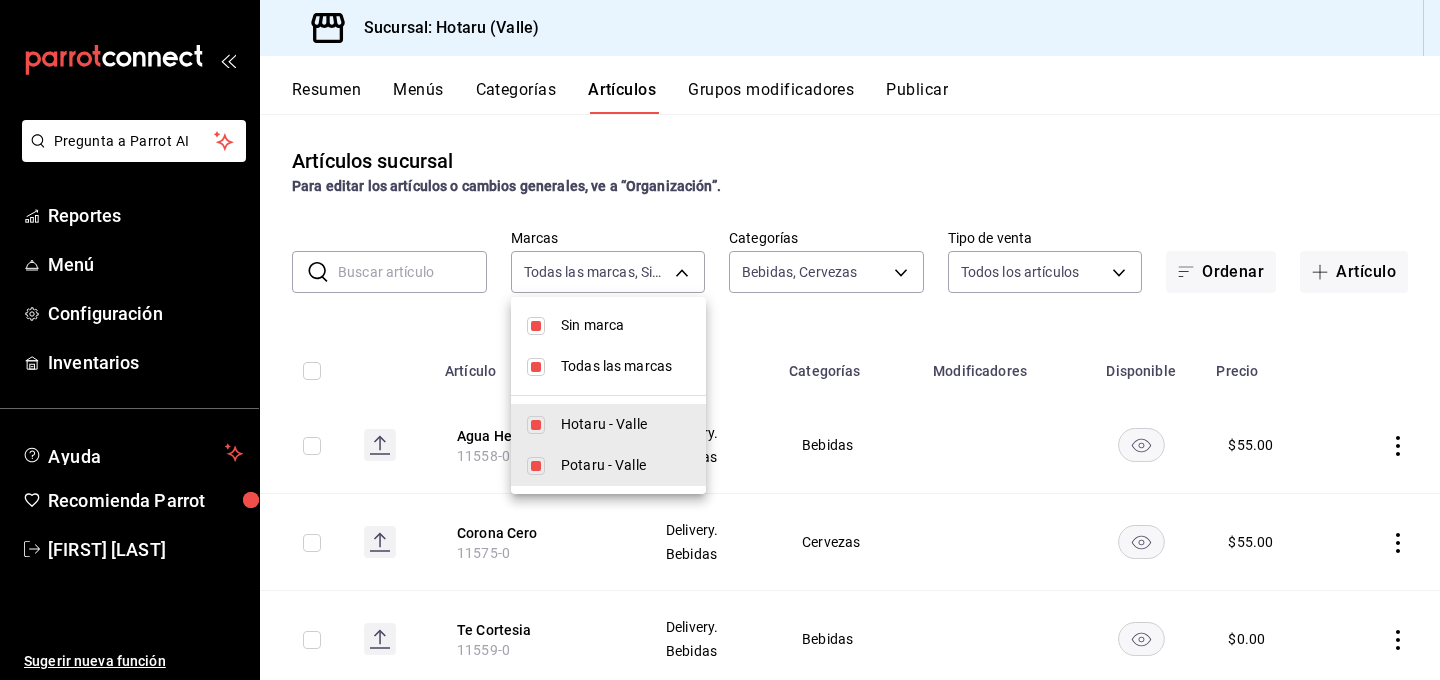 drag, startPoint x: 534, startPoint y: 332, endPoint x: 535, endPoint y: 357, distance: 25.019993 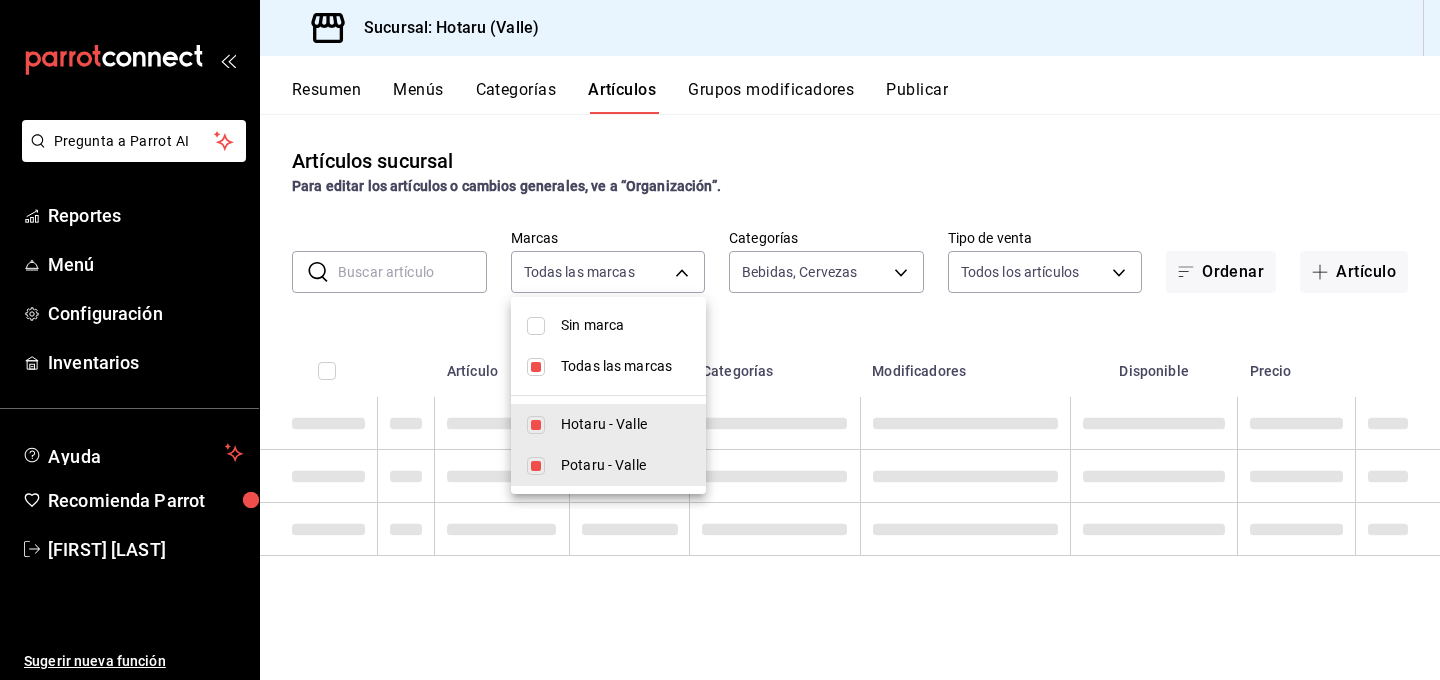 click at bounding box center (536, 367) 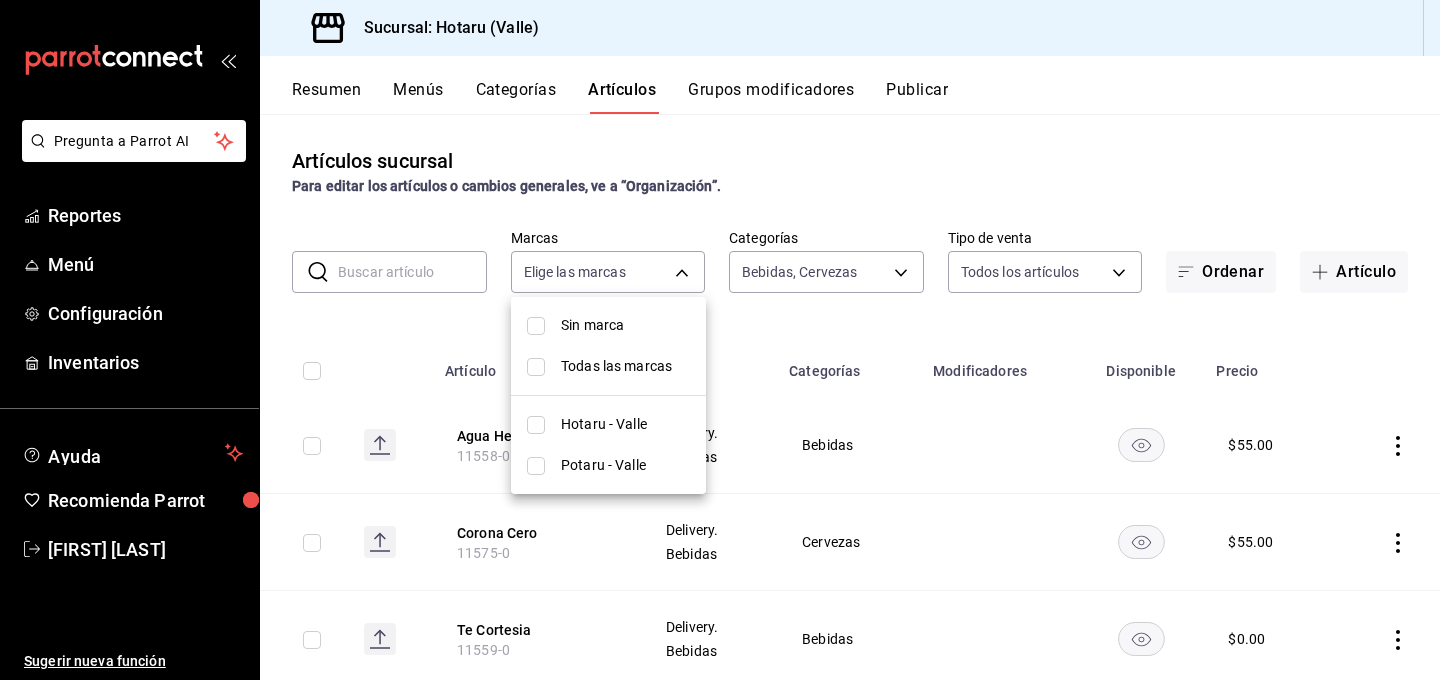 click at bounding box center [536, 425] 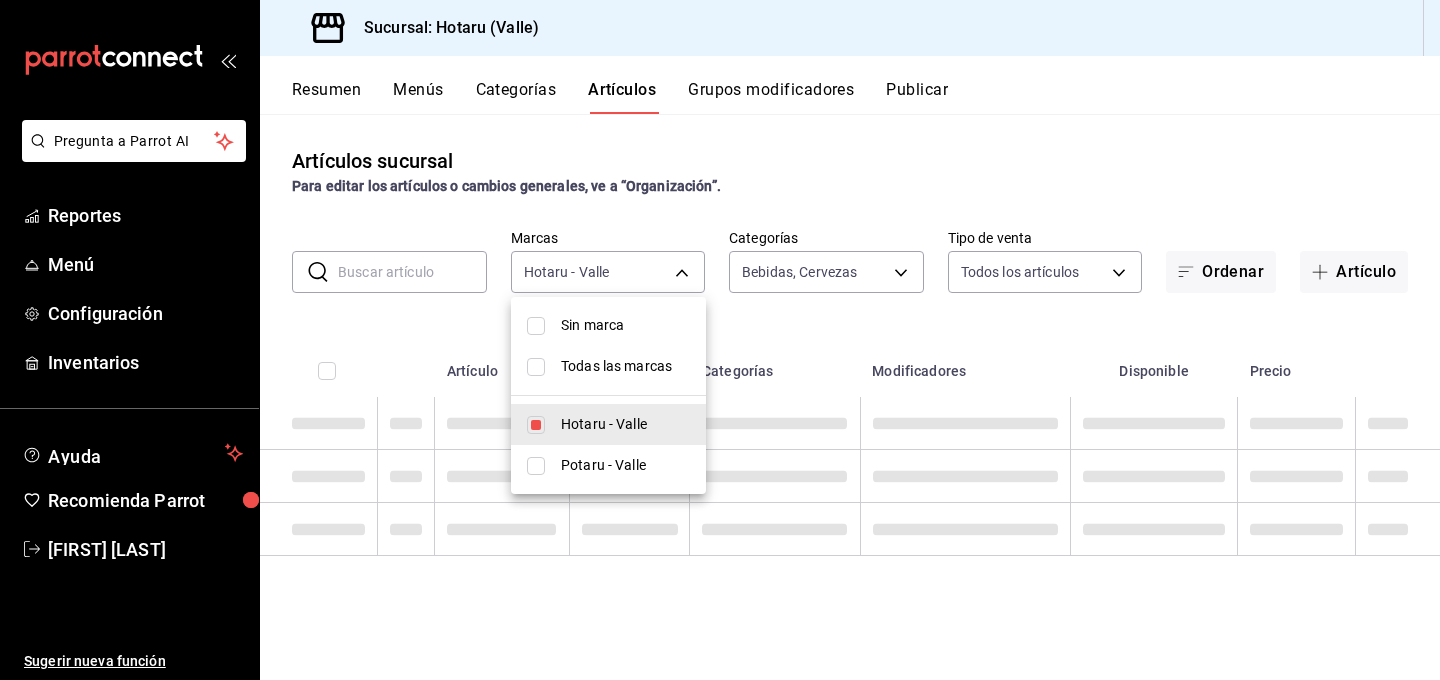 type on "c6f689f8-63fd-49a8-a607-35aea03ac6a9" 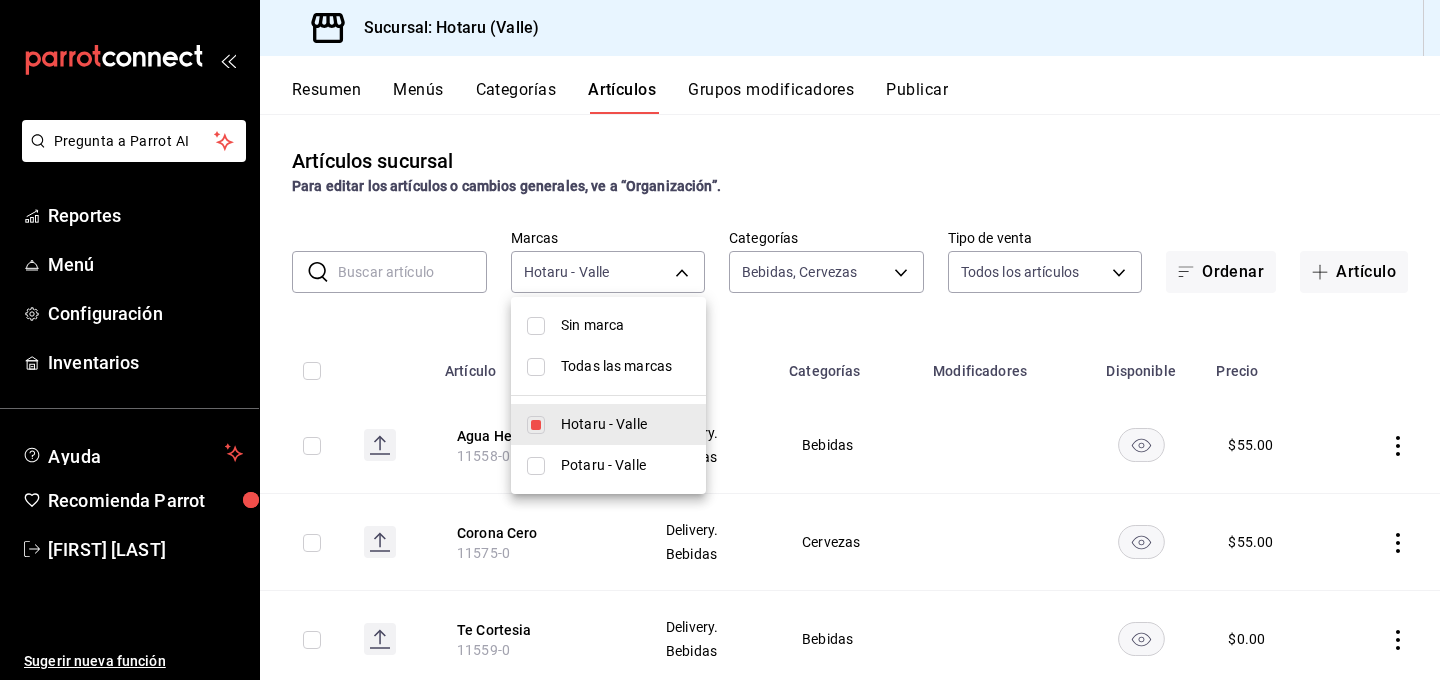 click at bounding box center (720, 340) 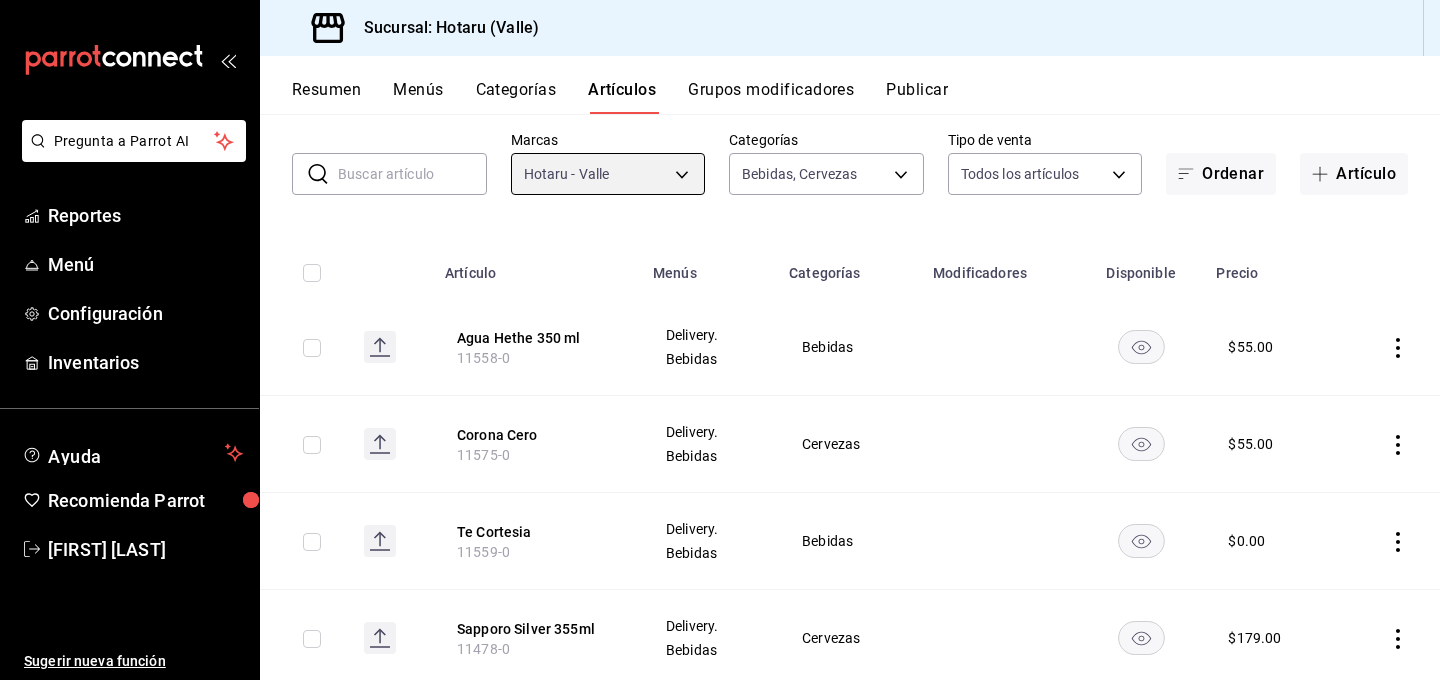 scroll, scrollTop: 101, scrollLeft: 0, axis: vertical 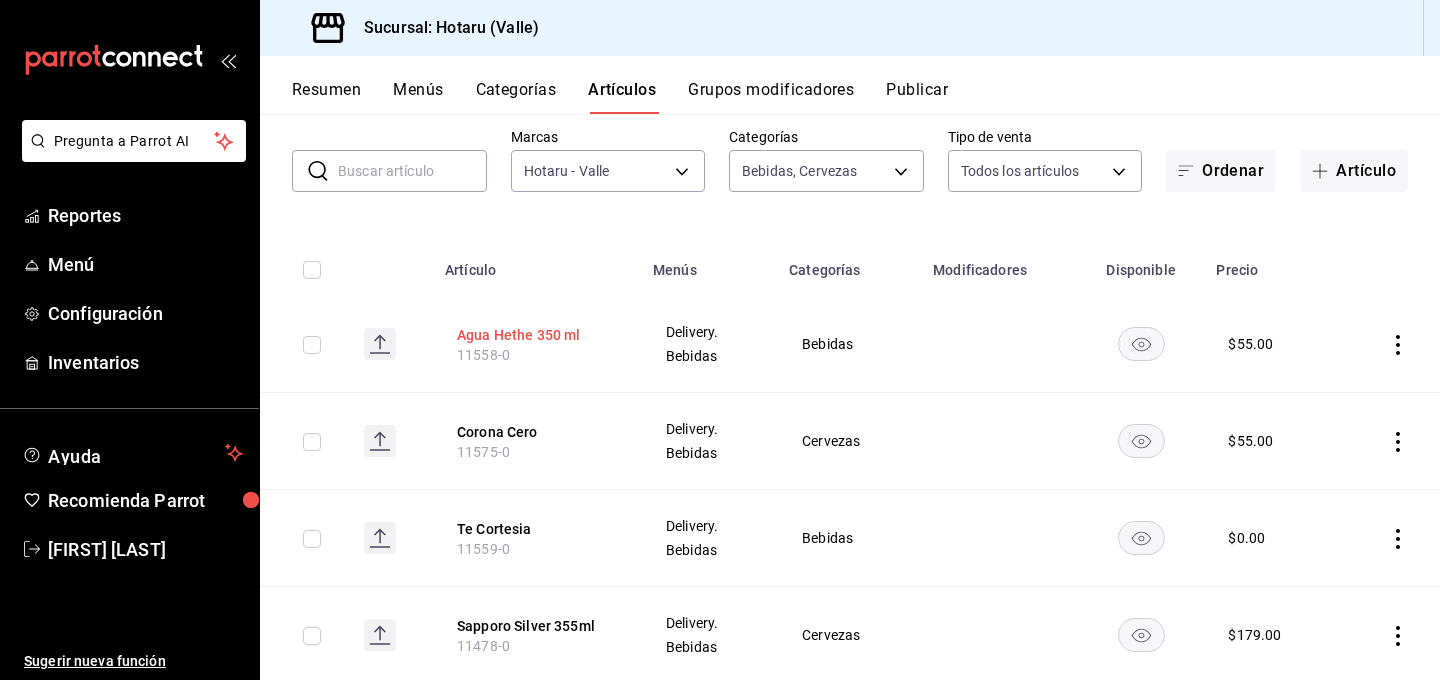 click on "Agua Hethe 350 ml" at bounding box center [537, 335] 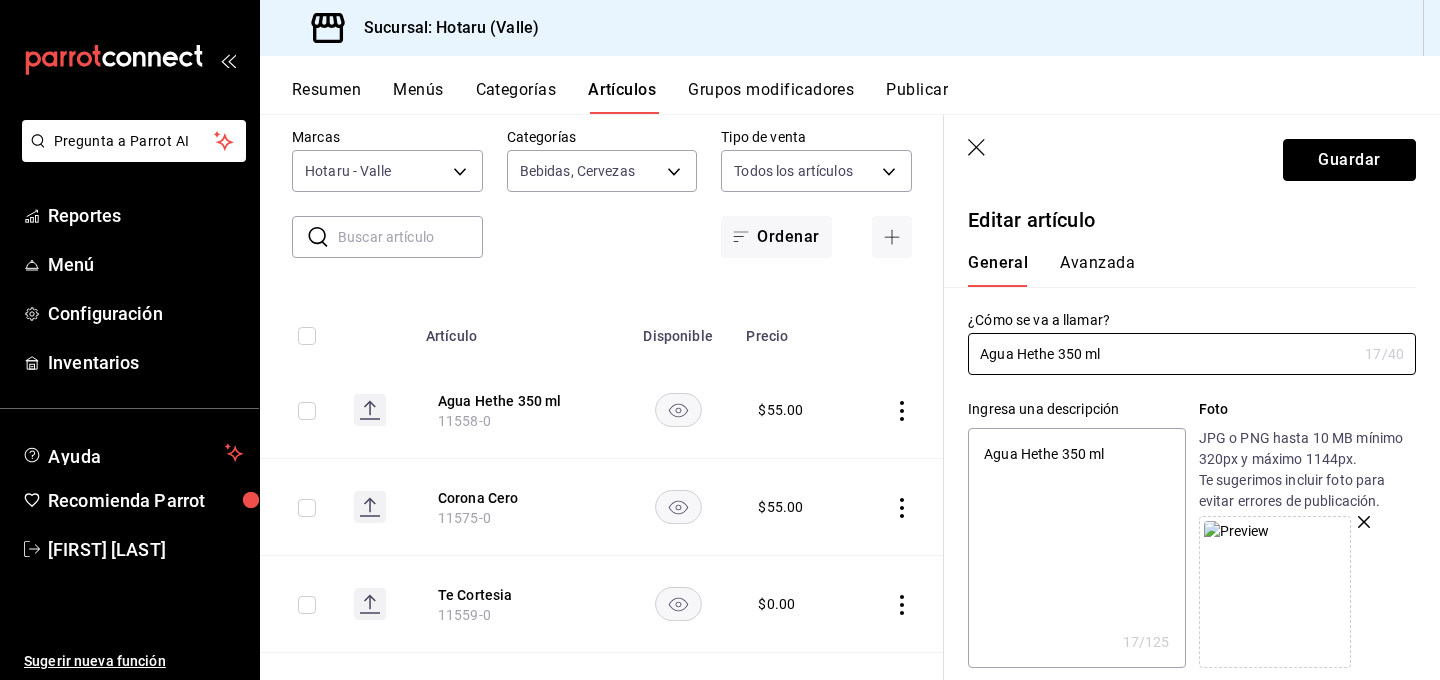 click on "Guardar" at bounding box center (1349, 160) 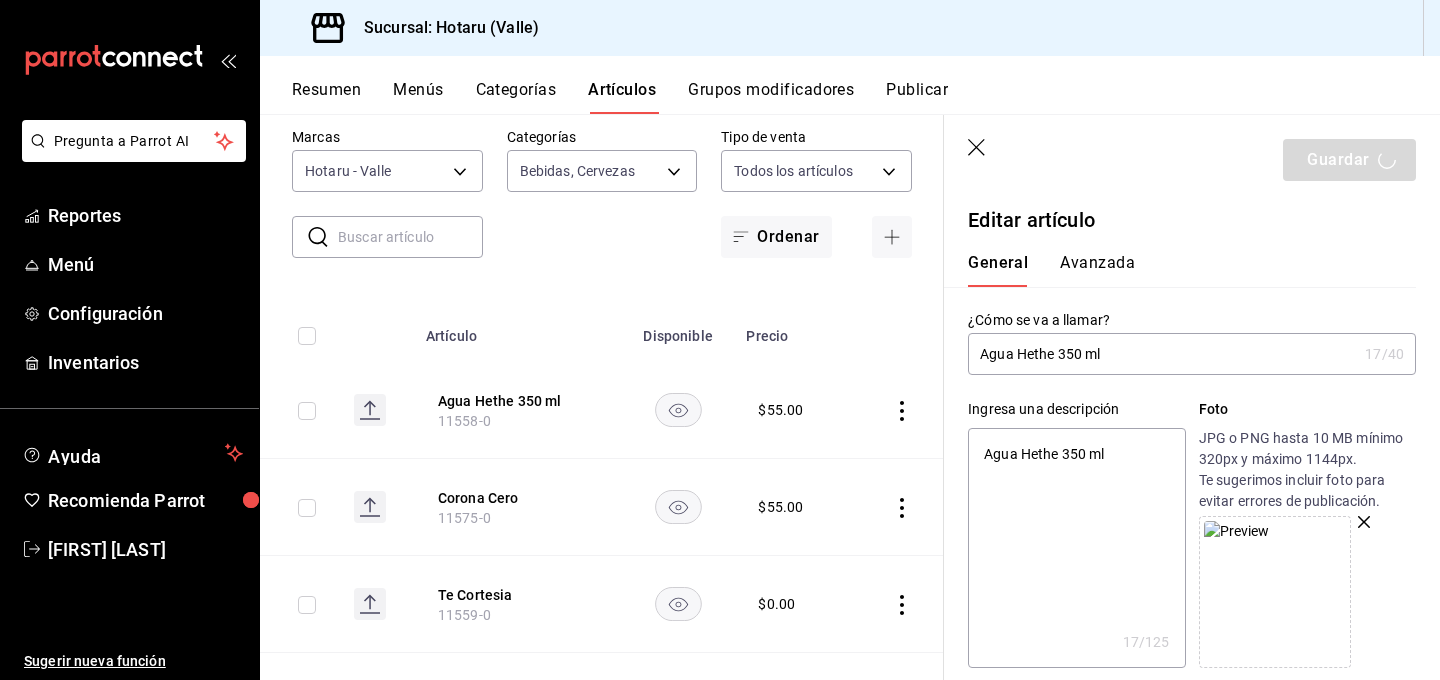 type on "x" 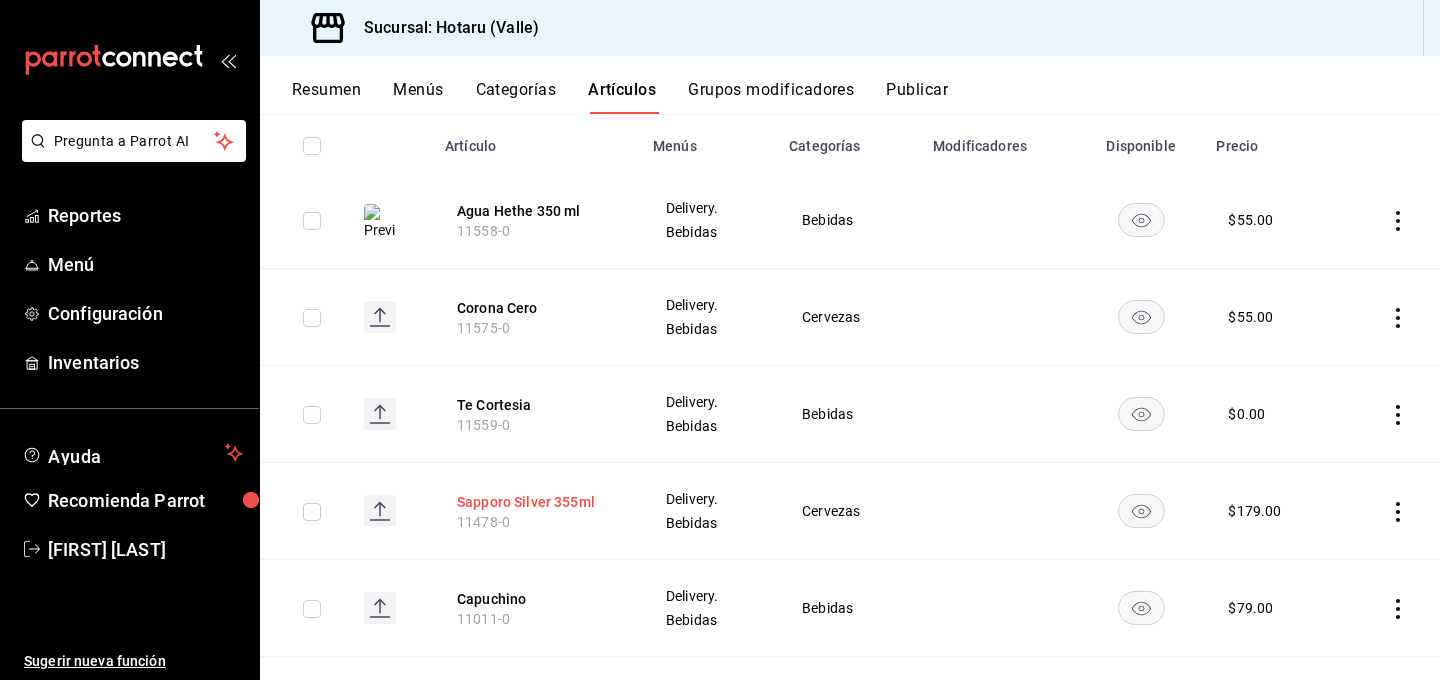 scroll, scrollTop: 226, scrollLeft: 0, axis: vertical 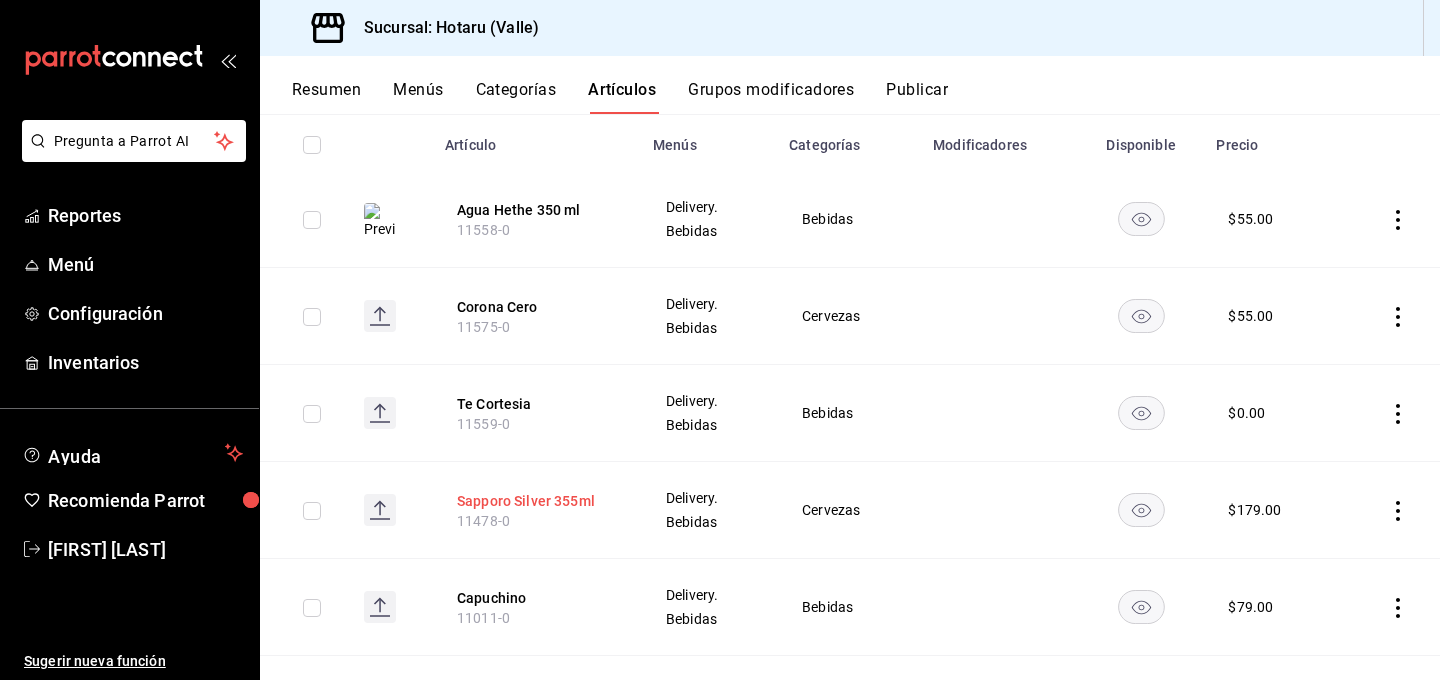 click on "Sapporo Silver 355ml" at bounding box center [537, 501] 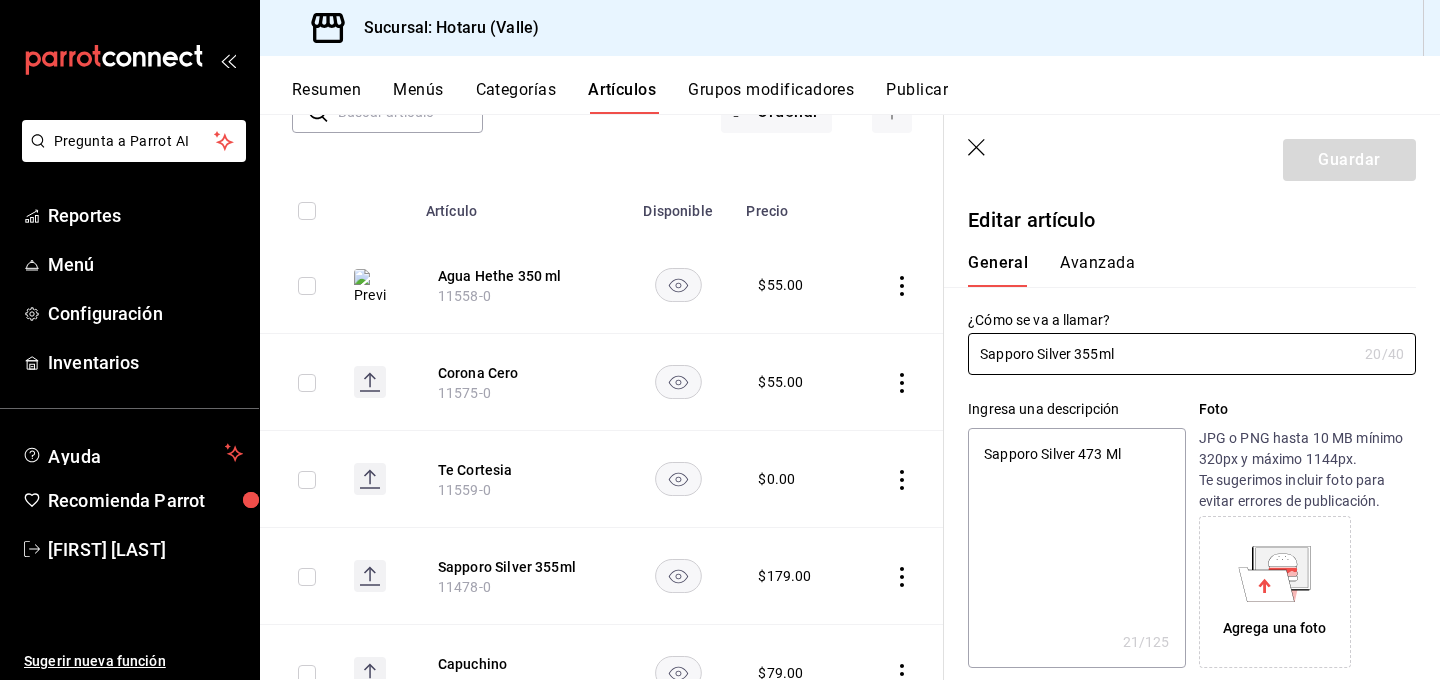 type on "x" 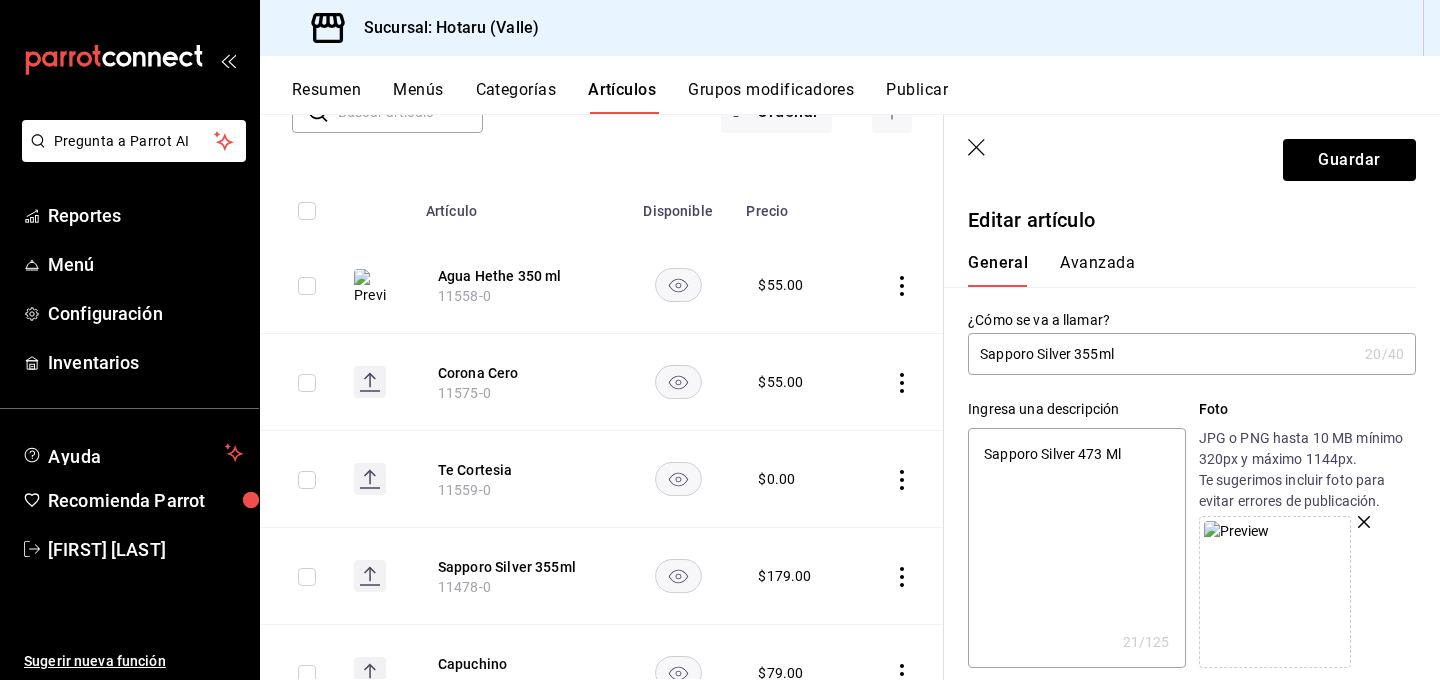 drag, startPoint x: 1075, startPoint y: 355, endPoint x: 1098, endPoint y: 353, distance: 23.086792 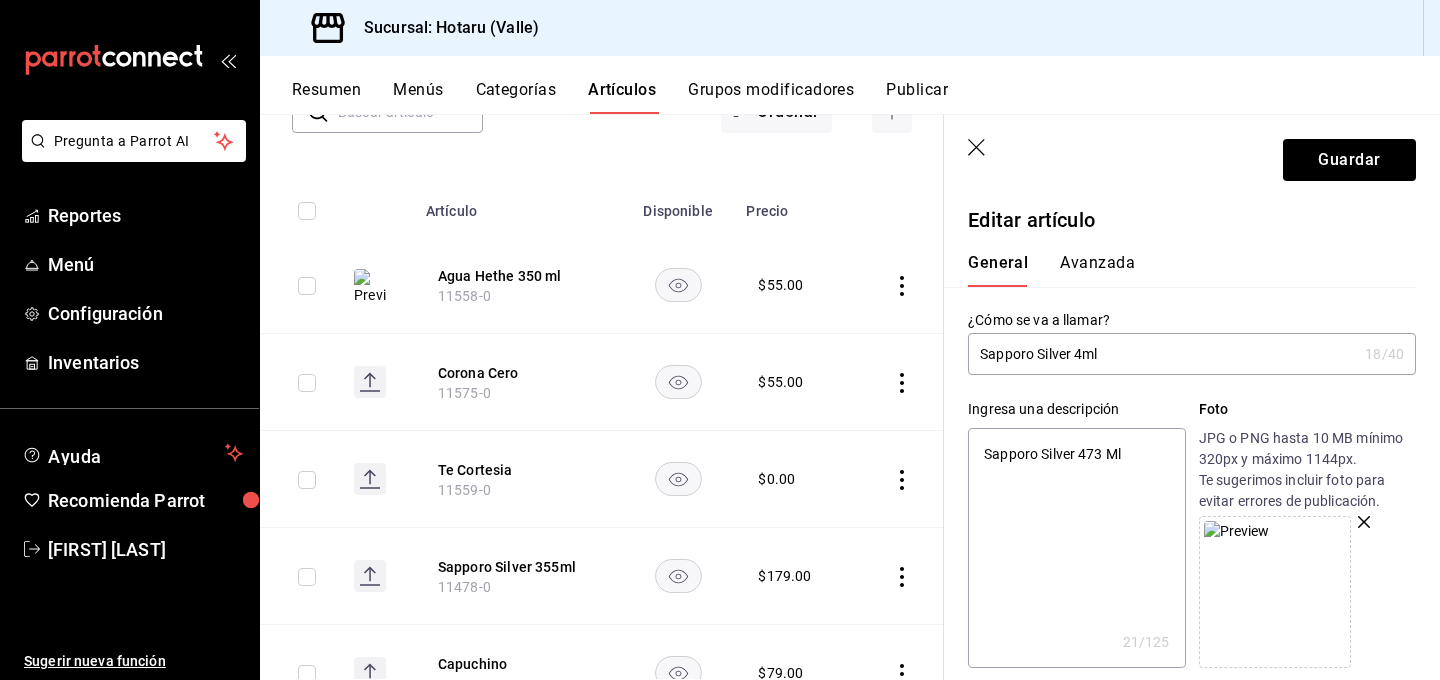type on "Sapporo Silver 47ml" 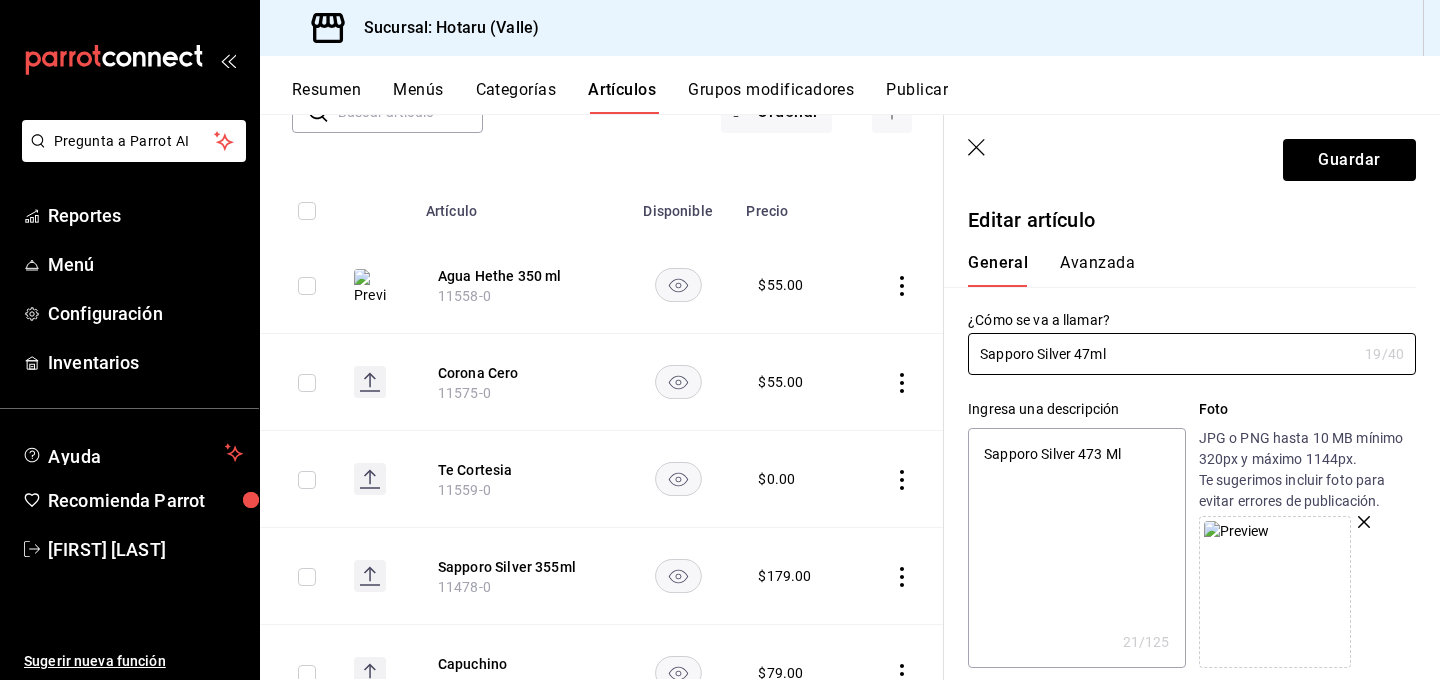 type on "Sapporo Silver 473ml" 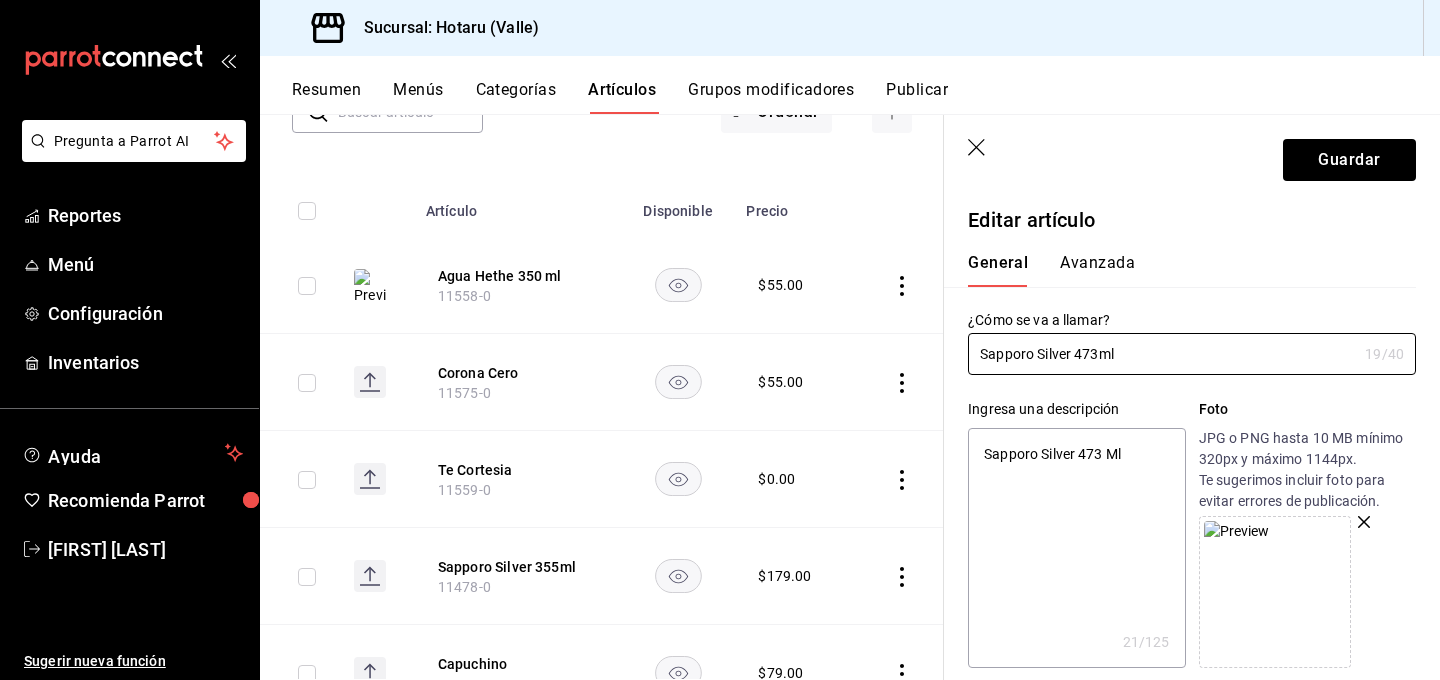 type on "x" 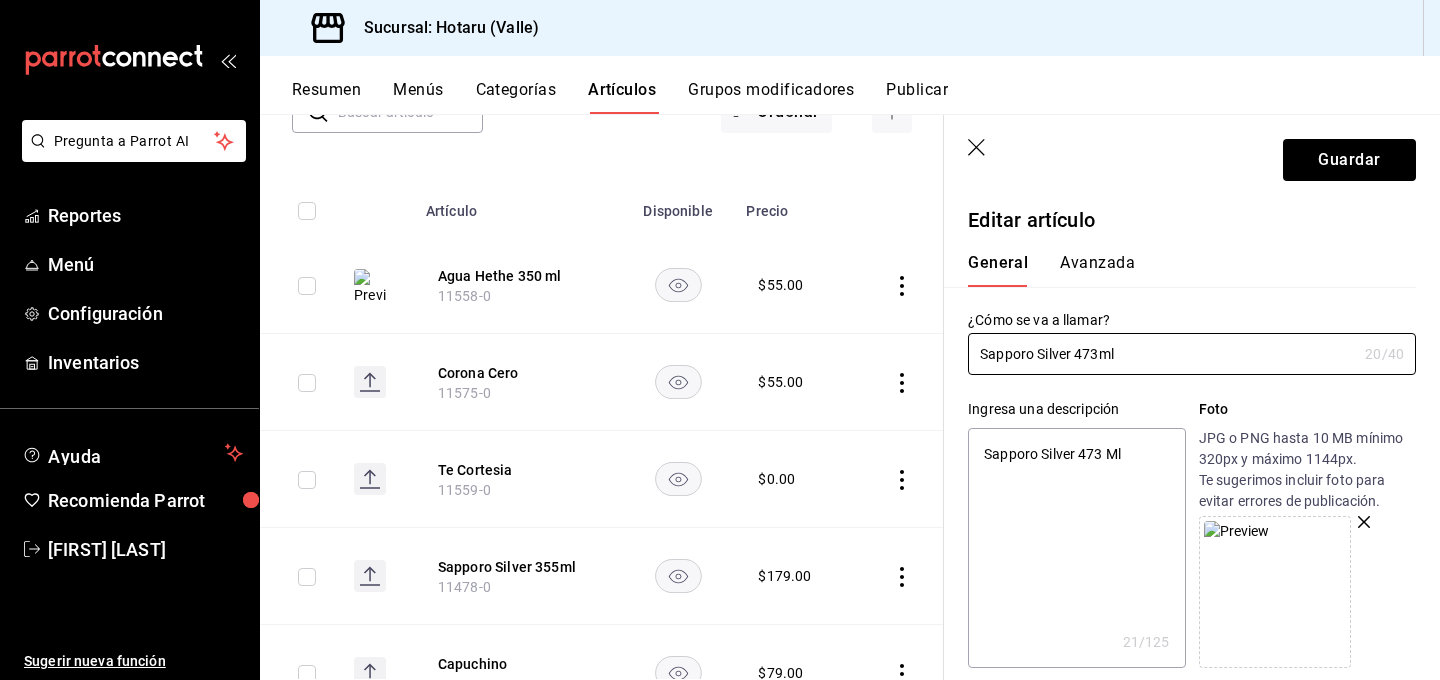type on "Sapporo Silver 473ml" 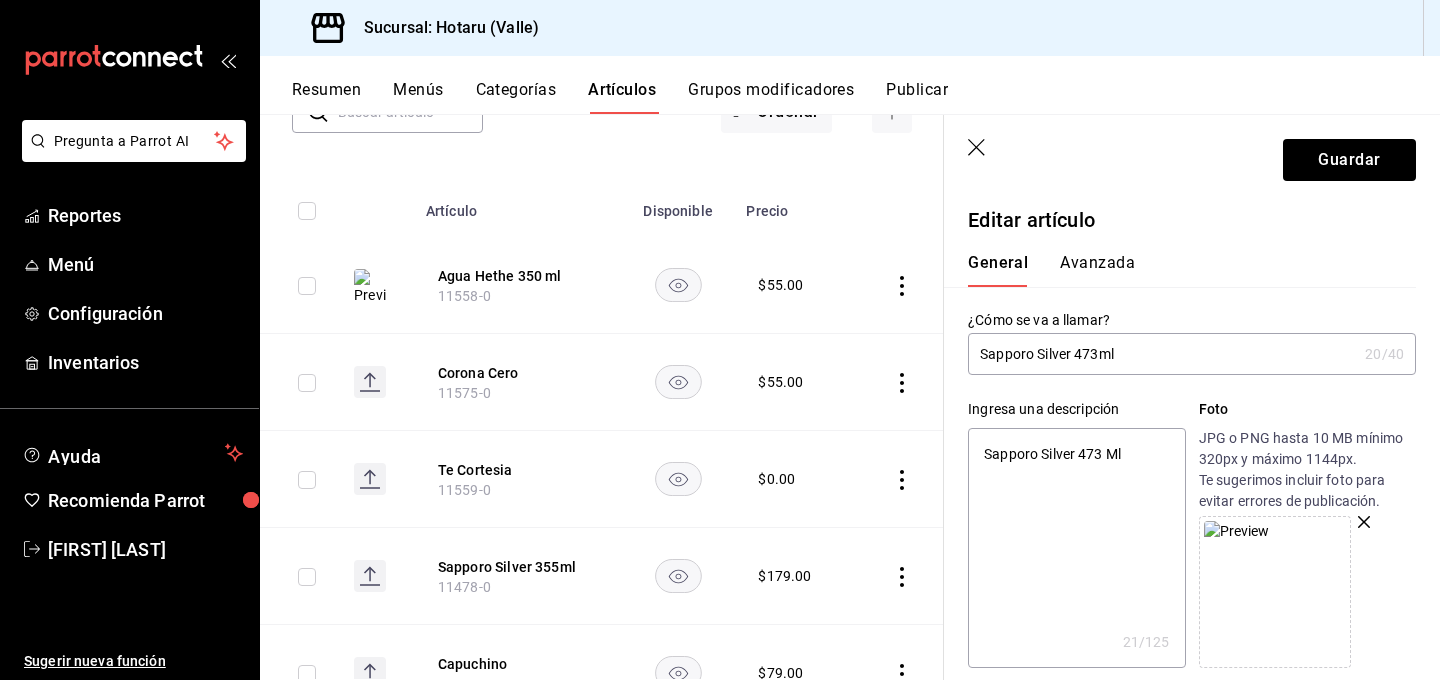 type on "Sapporo Silver 473 m" 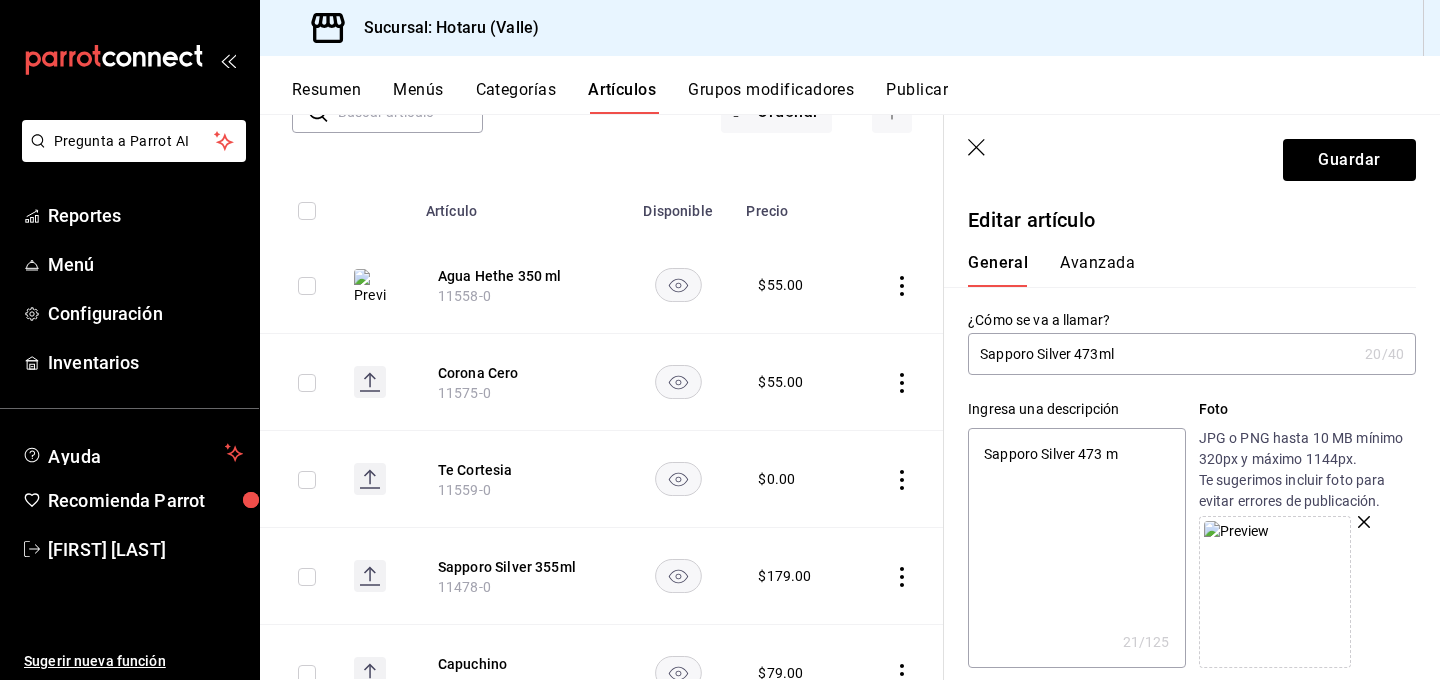 type on "Sapporo Silver 473 ml" 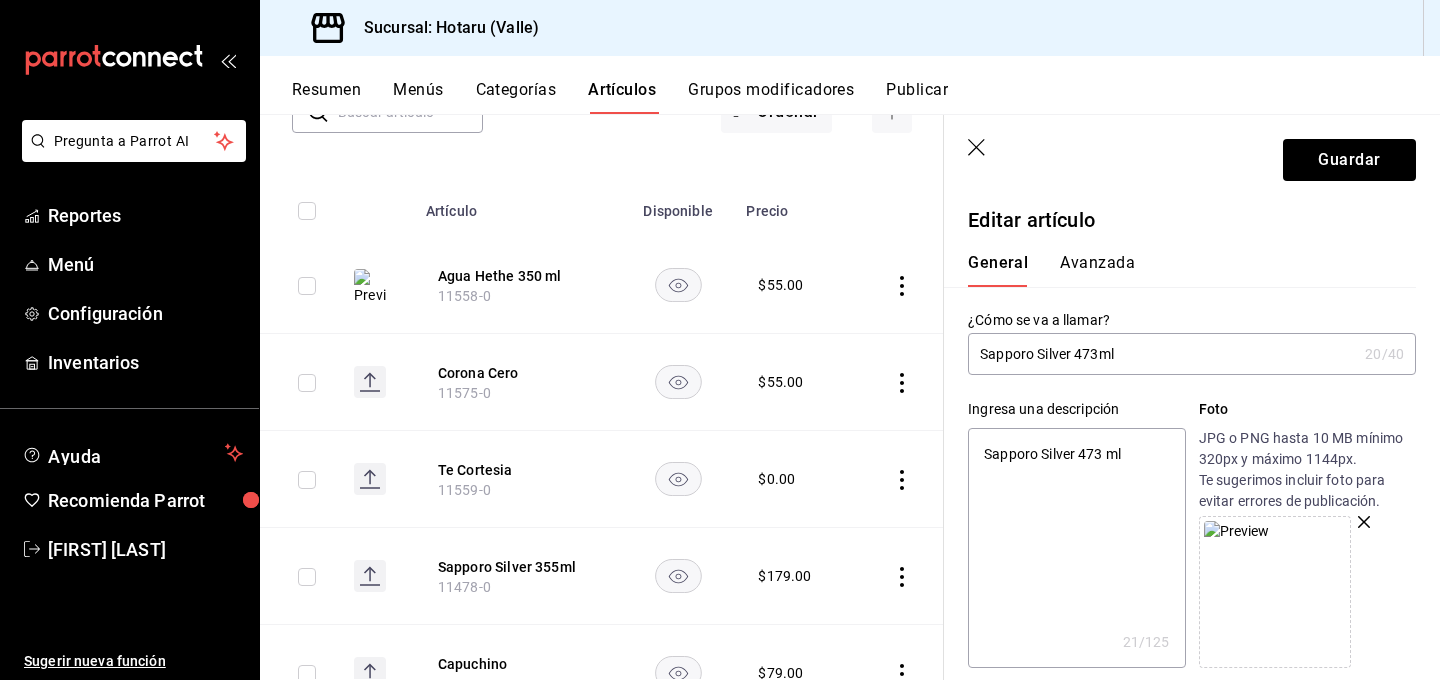 type on "x" 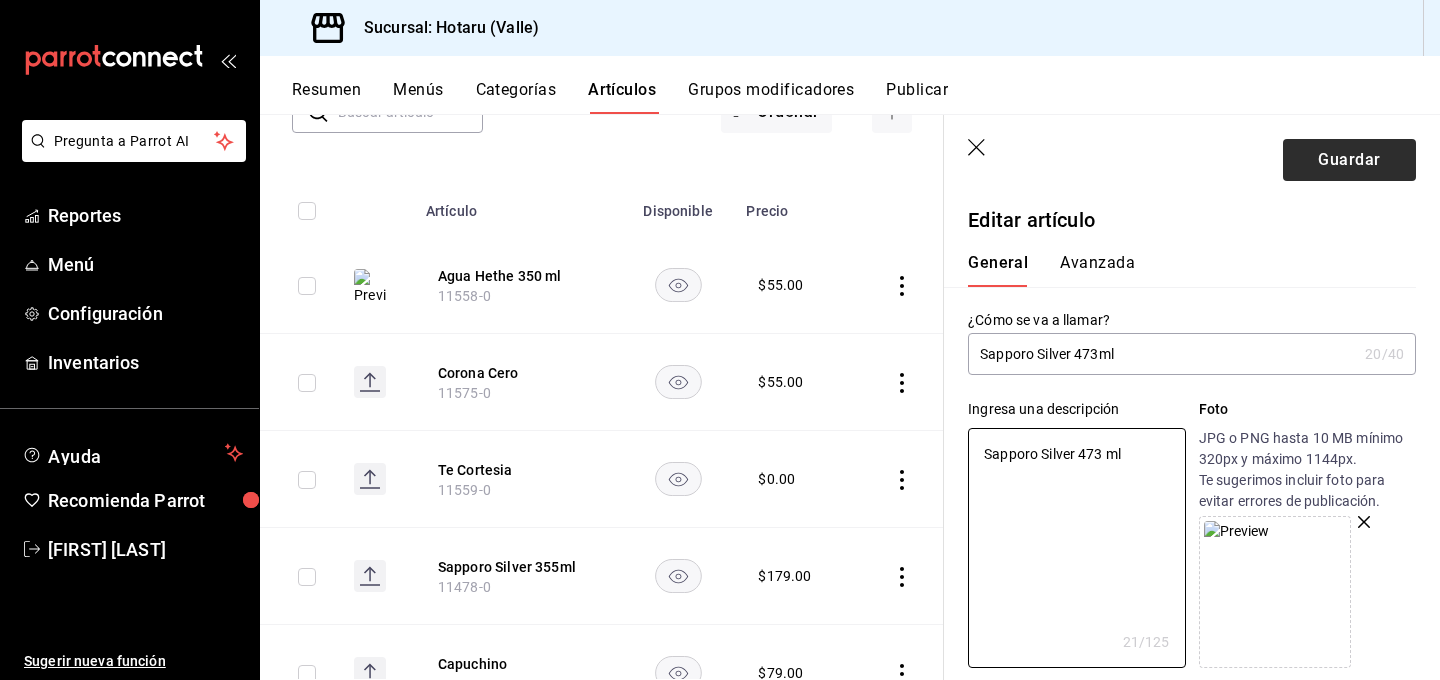 type on "Sapporo Silver 473 ml" 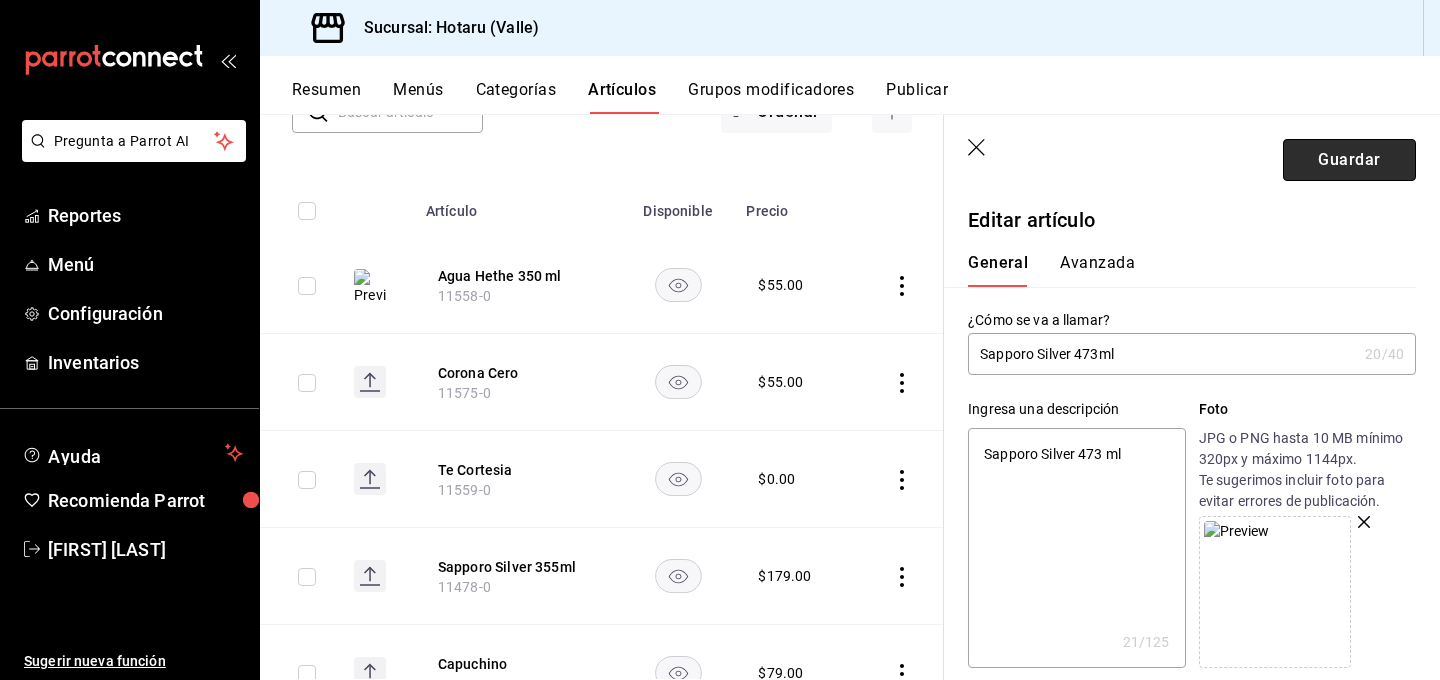 click on "Guardar" at bounding box center [1349, 160] 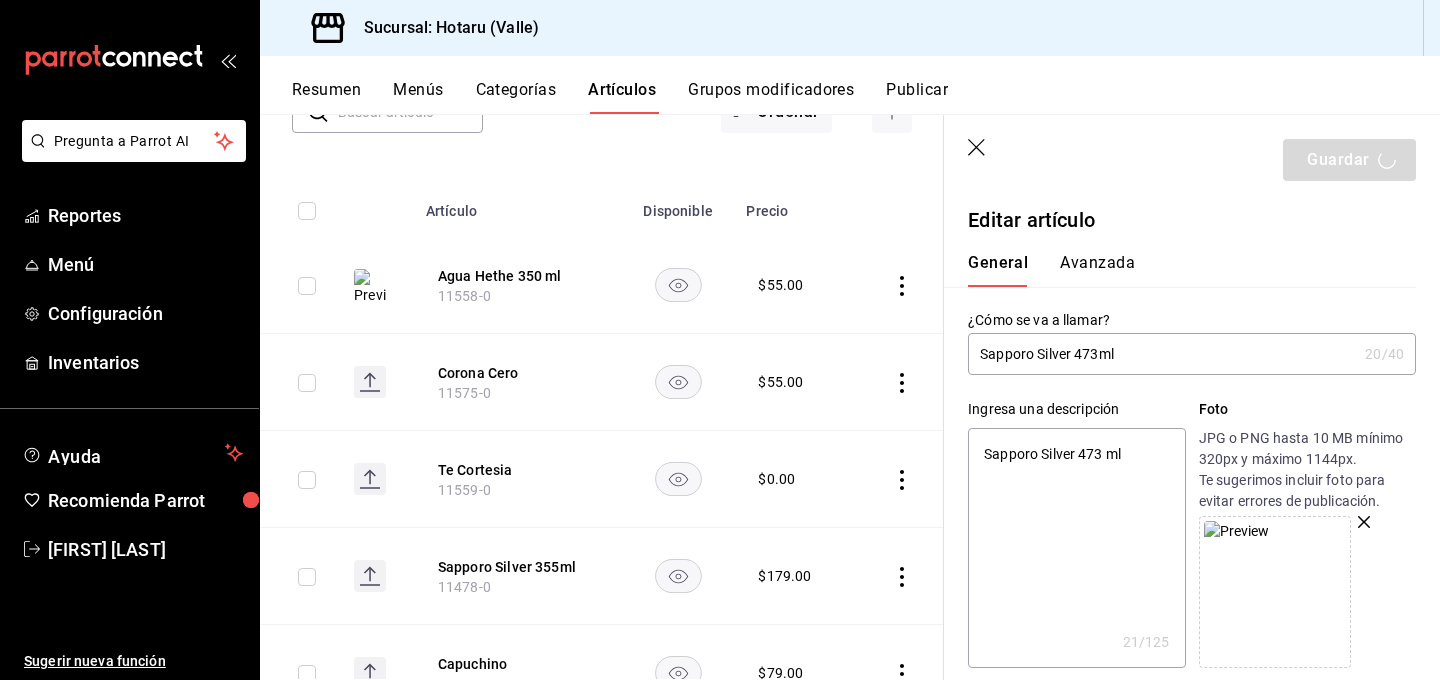 type on "x" 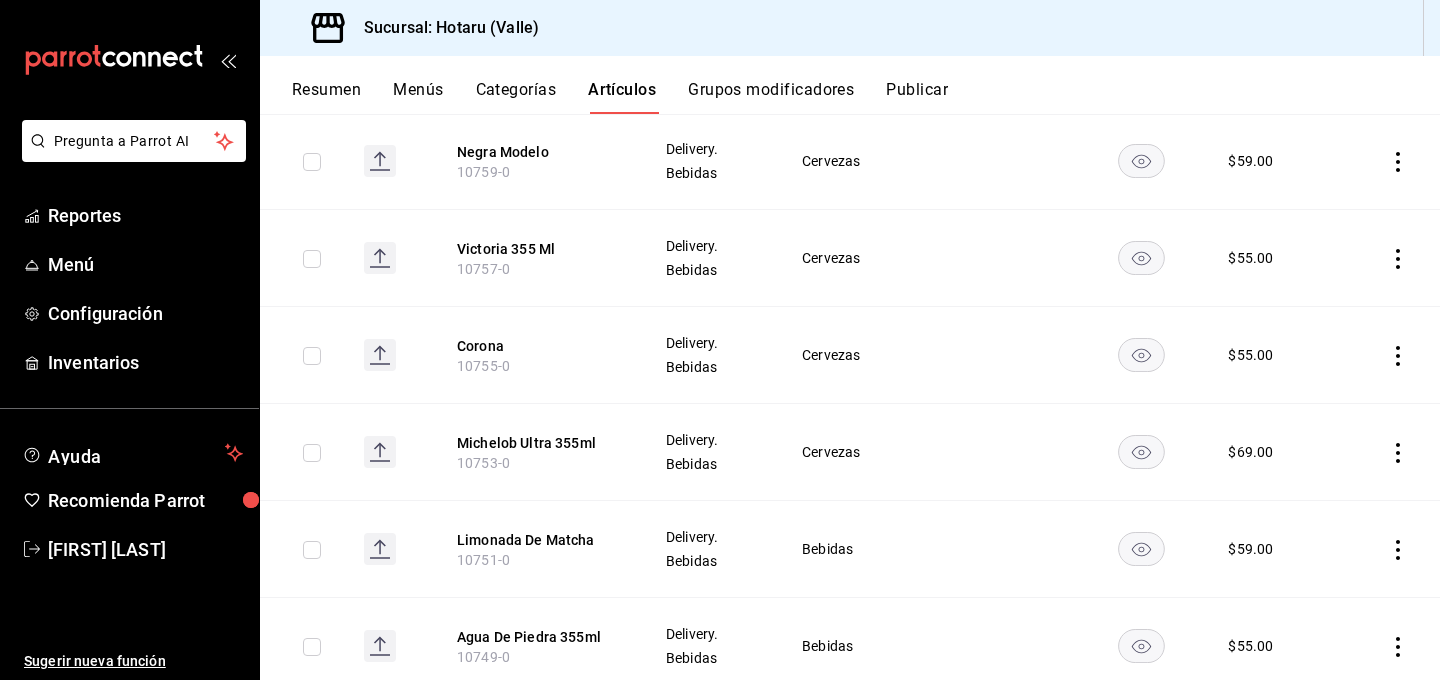 scroll, scrollTop: 1159, scrollLeft: 0, axis: vertical 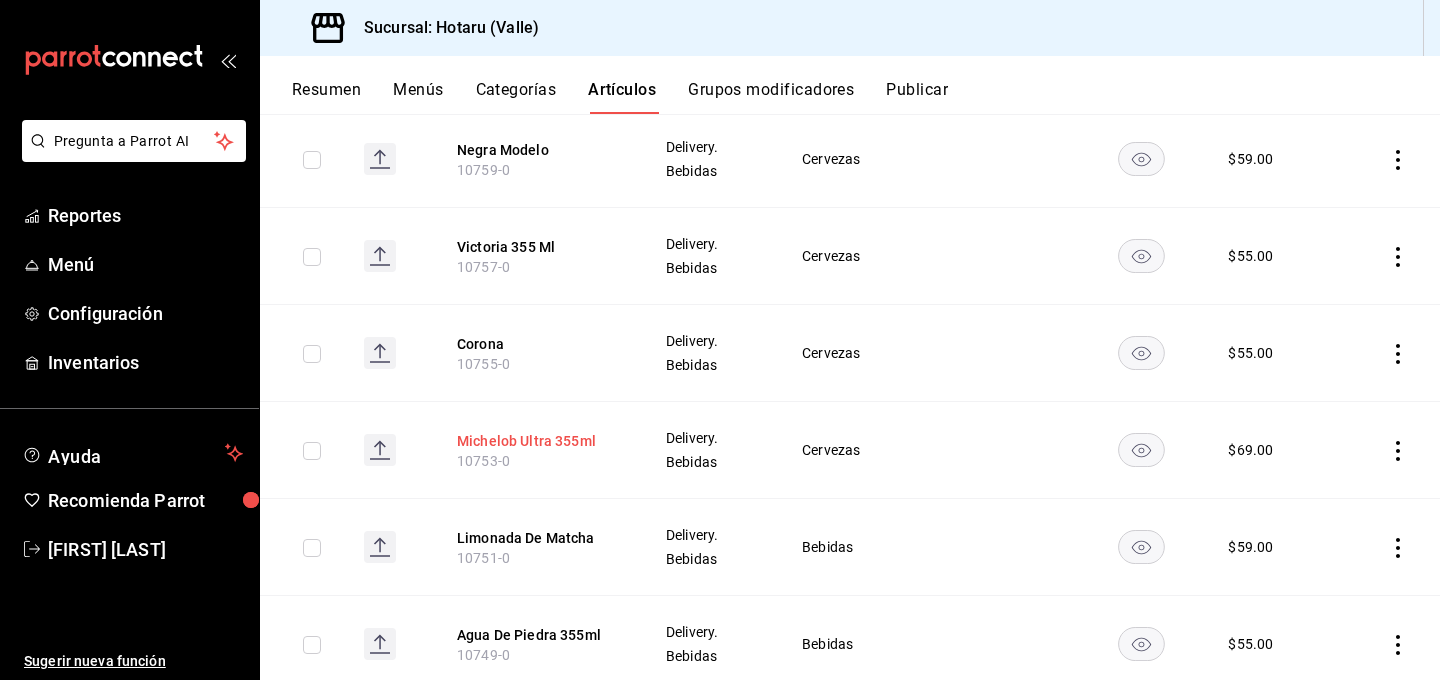 click on "Michelob Ultra 355ml" at bounding box center [537, 441] 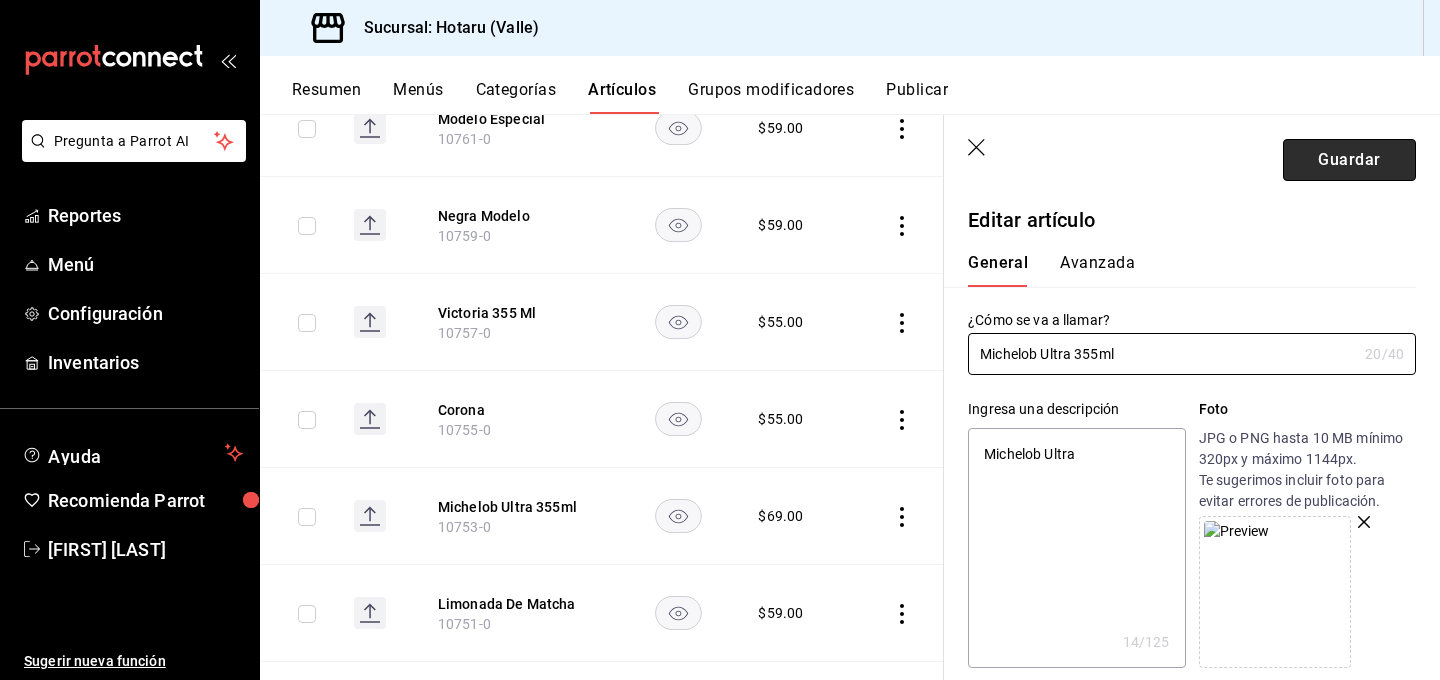 click on "Guardar" at bounding box center (1349, 160) 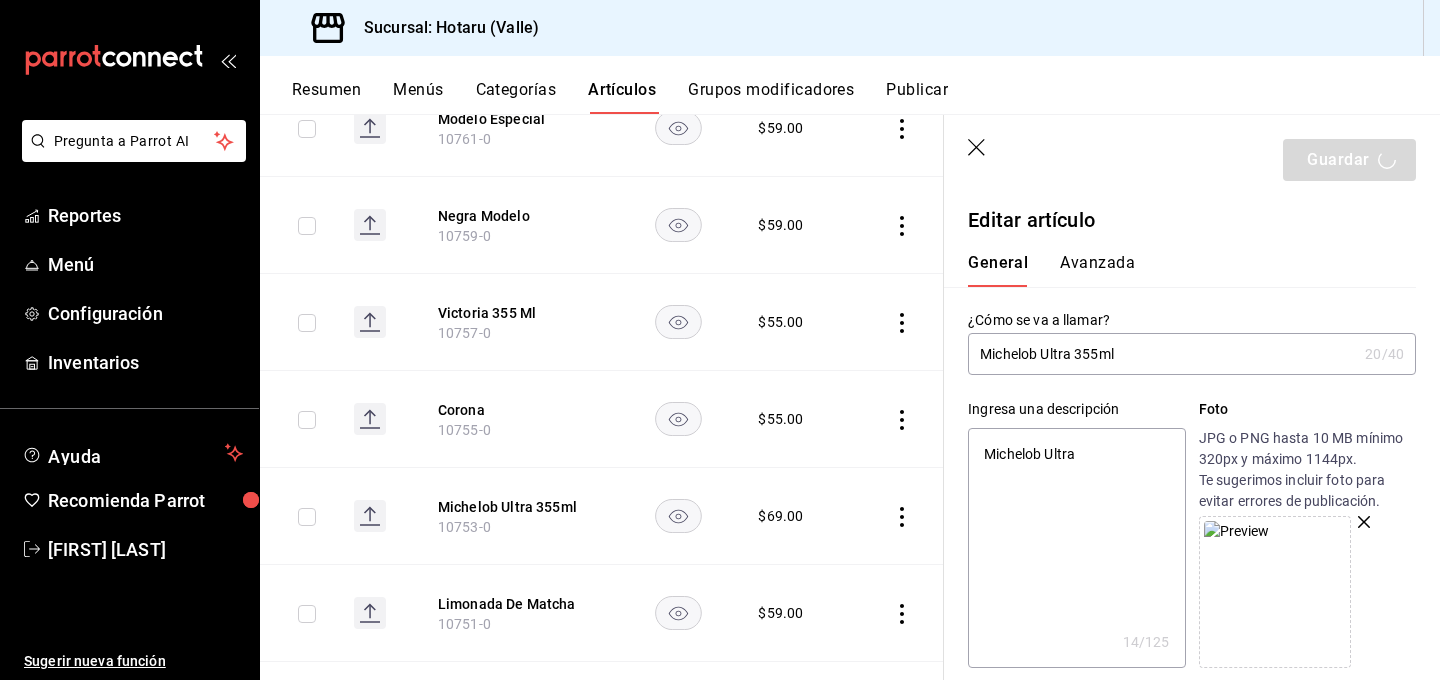 type on "x" 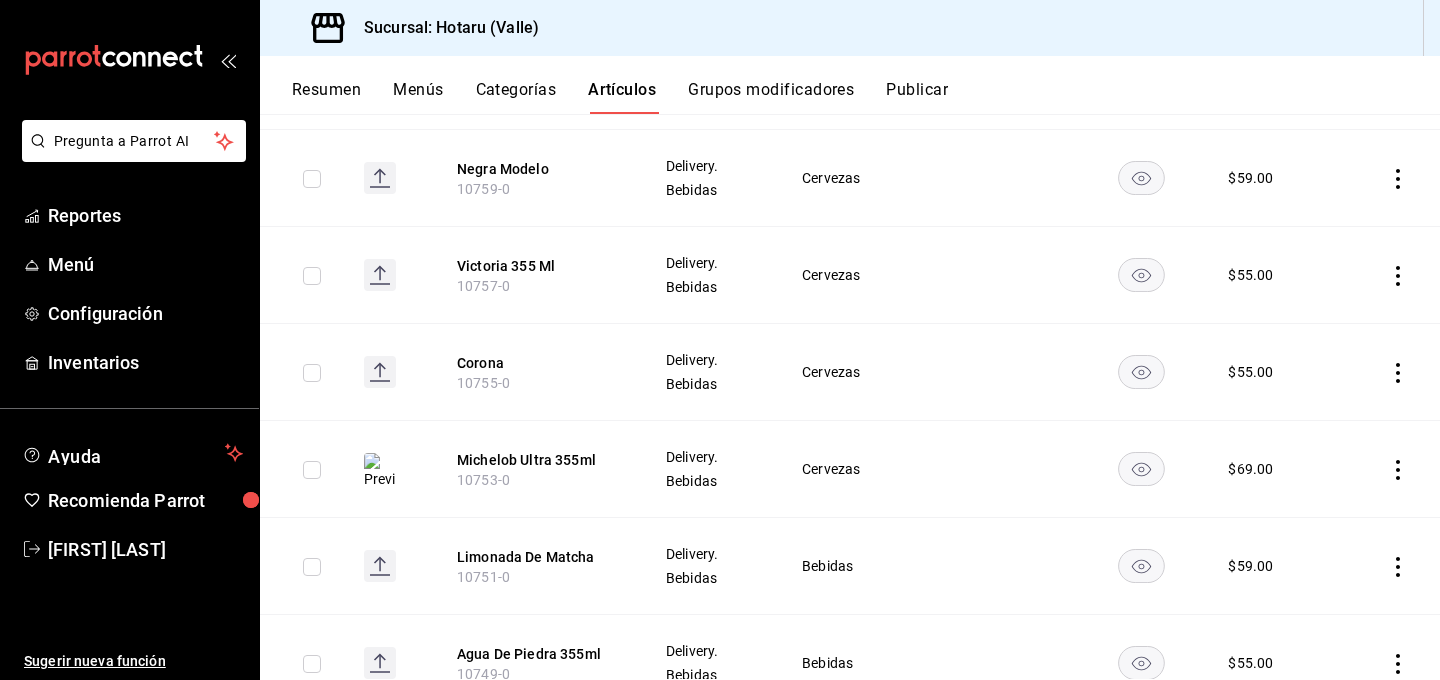 scroll, scrollTop: 1148, scrollLeft: 0, axis: vertical 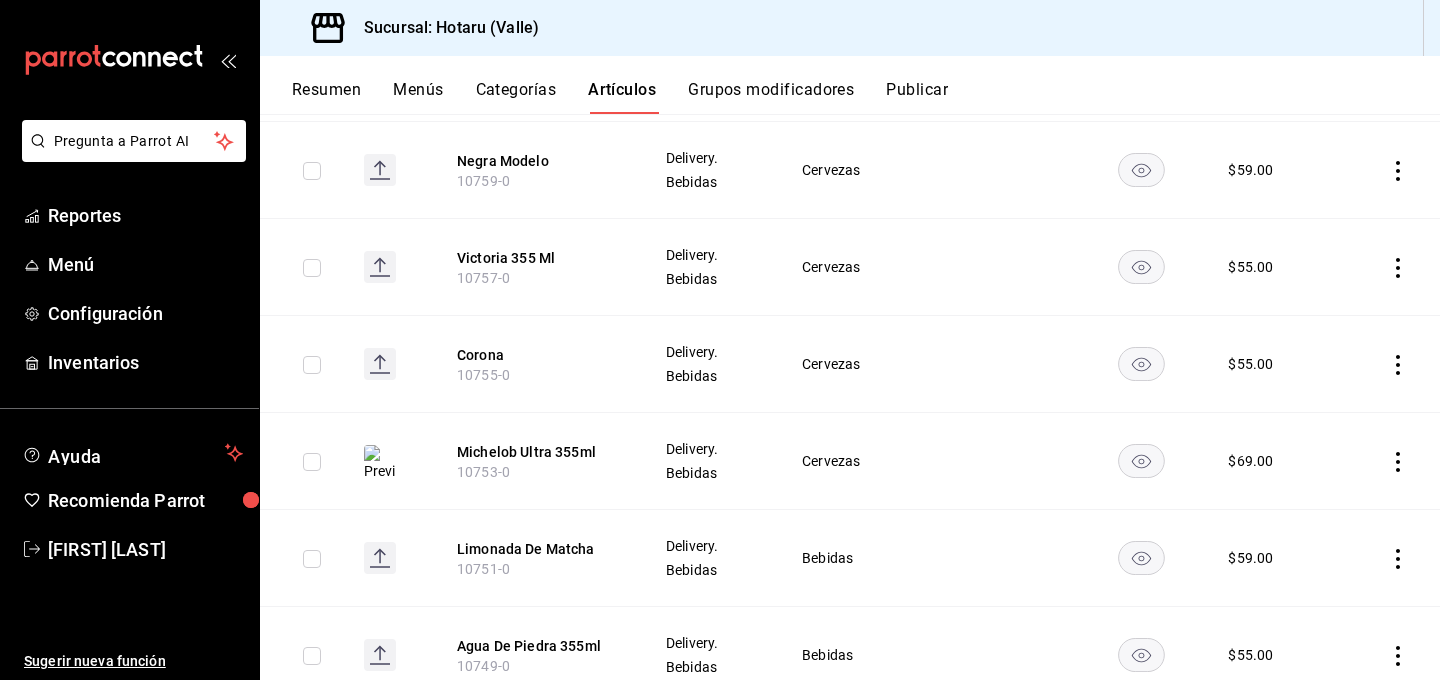 click on "Resumen" at bounding box center (326, 97) 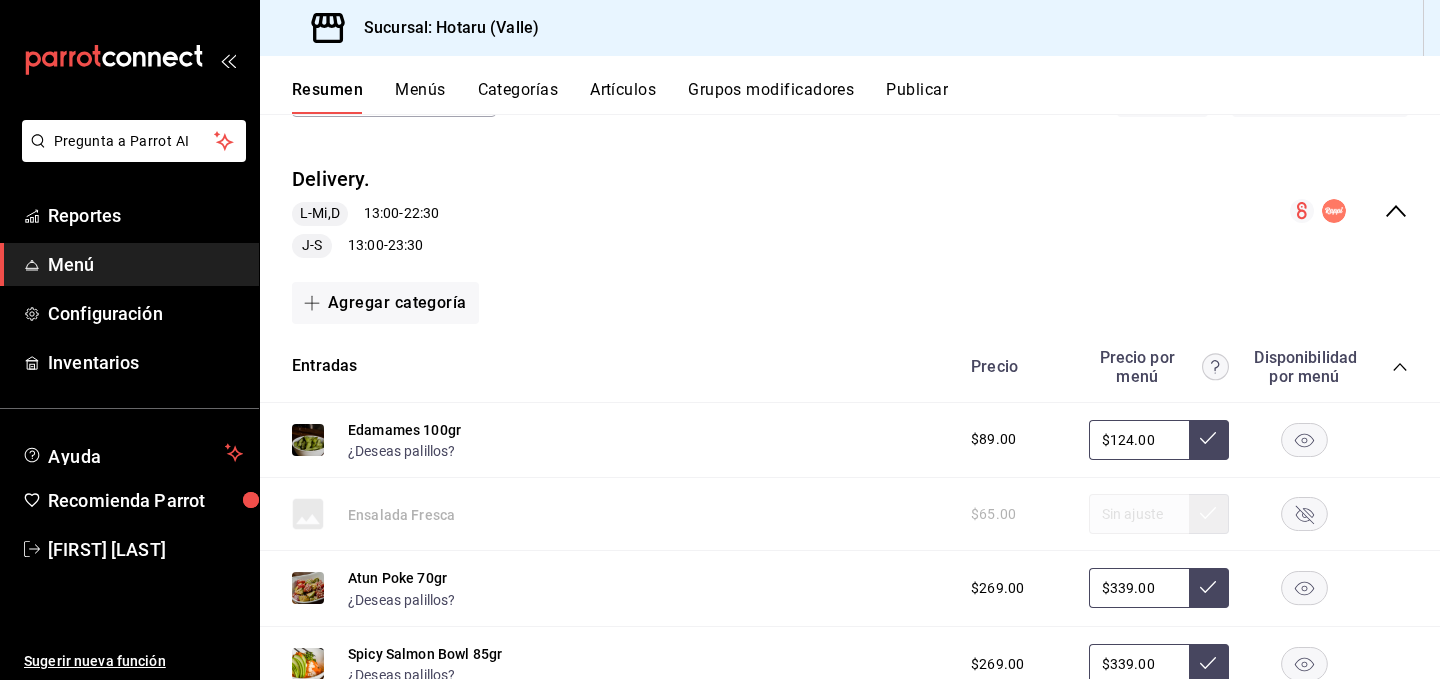 scroll, scrollTop: 0, scrollLeft: 0, axis: both 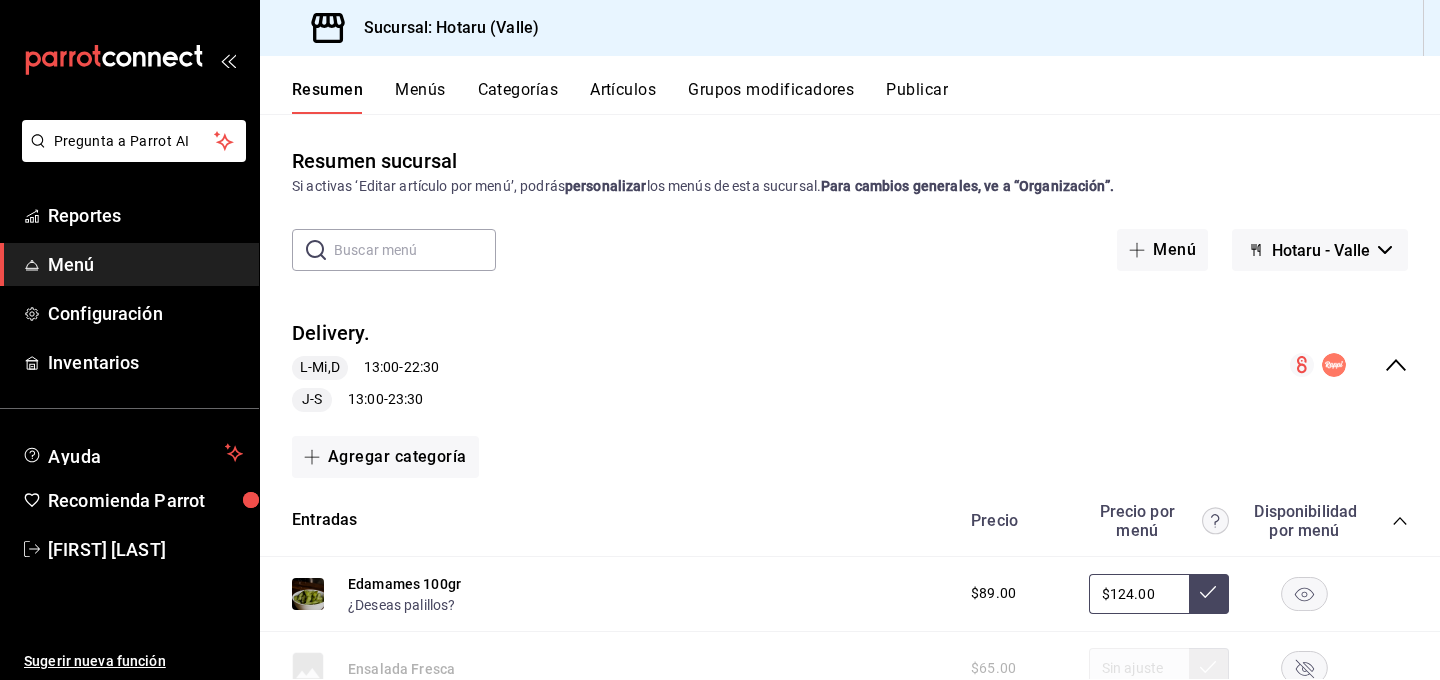 click 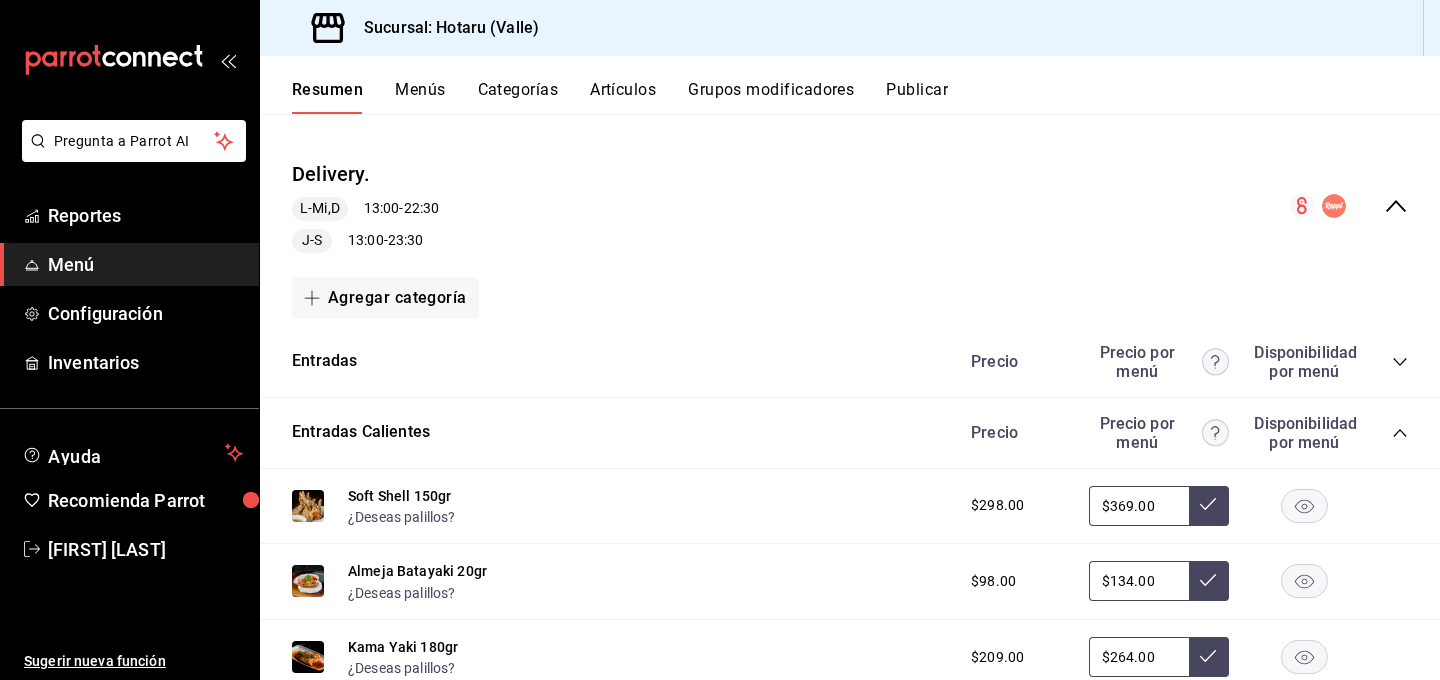 scroll, scrollTop: 384, scrollLeft: 0, axis: vertical 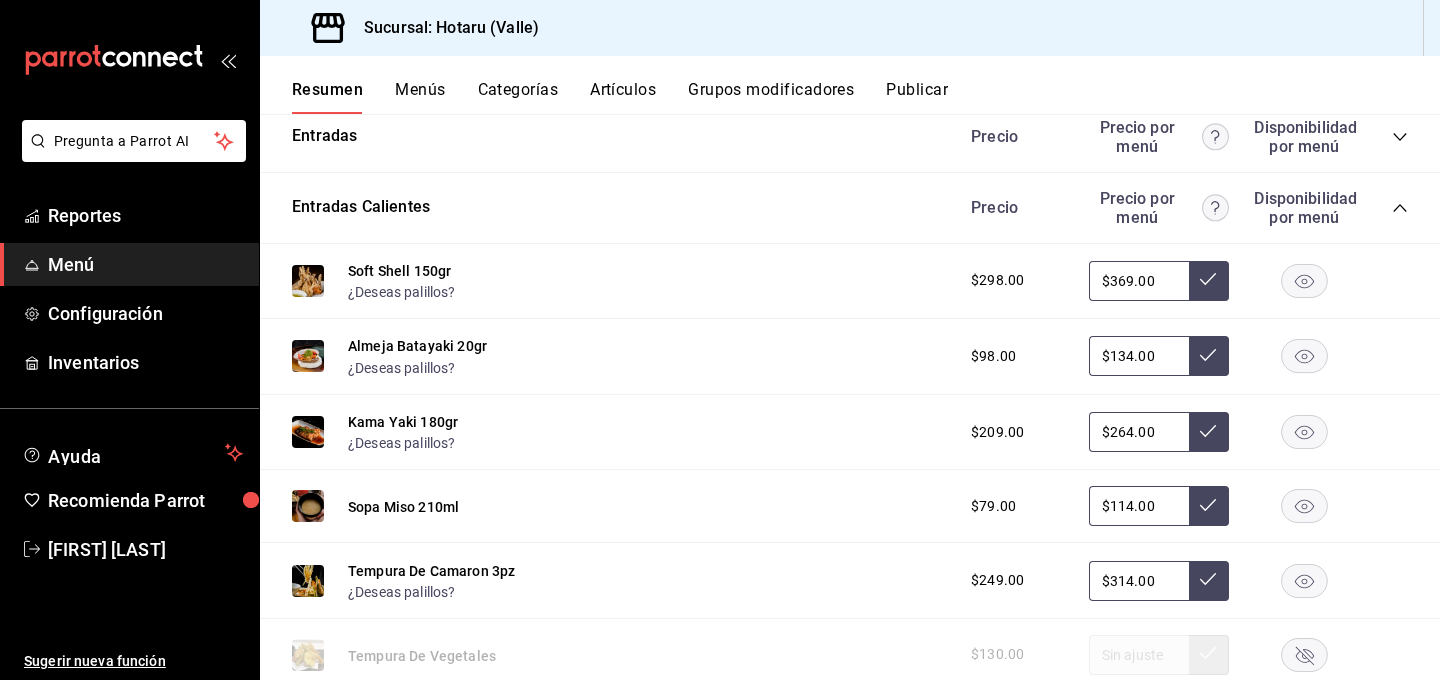 click 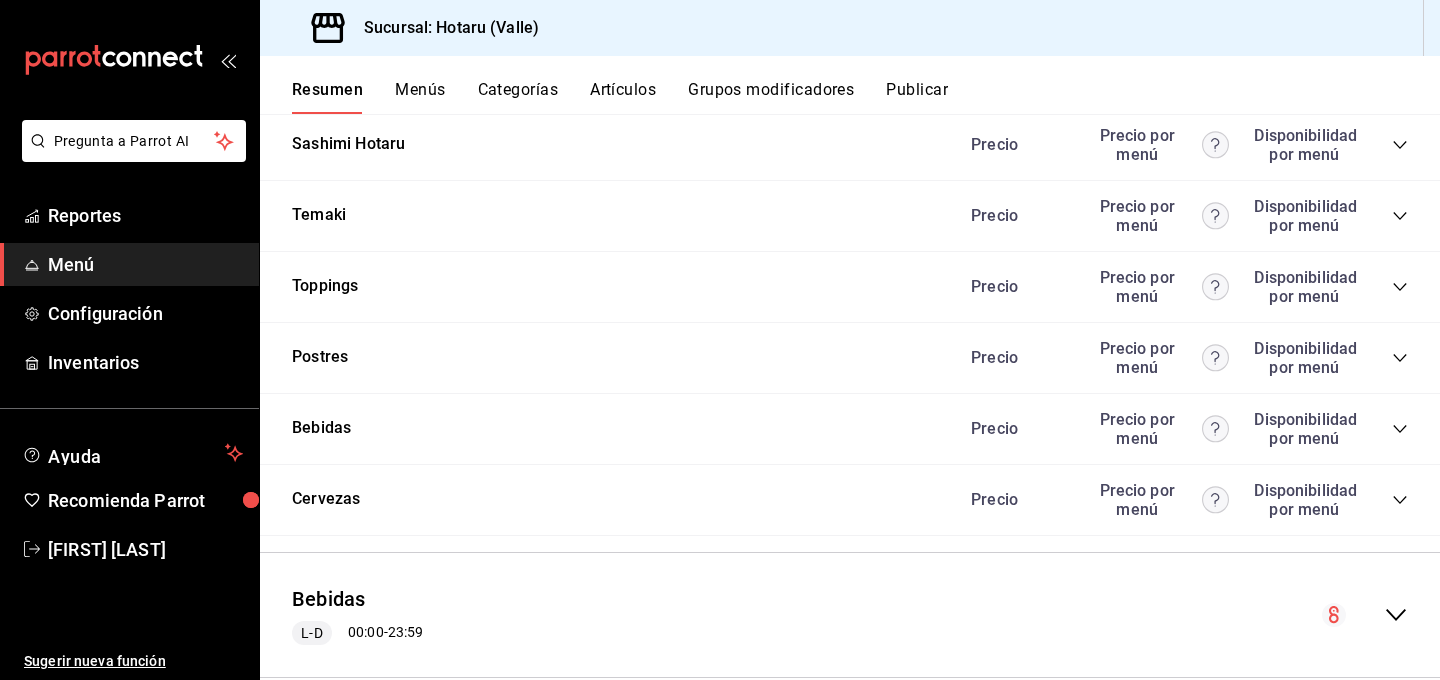scroll, scrollTop: 738, scrollLeft: 0, axis: vertical 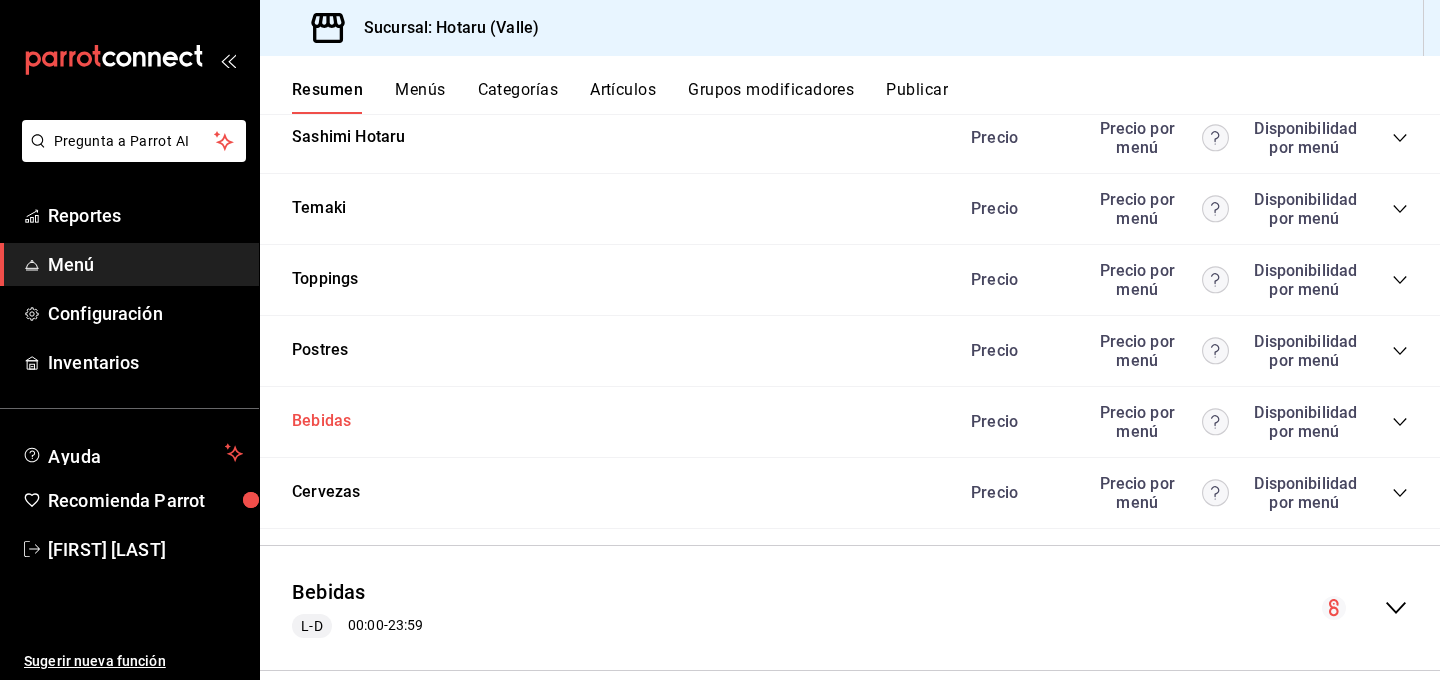 click on "Bebidas" at bounding box center (321, 421) 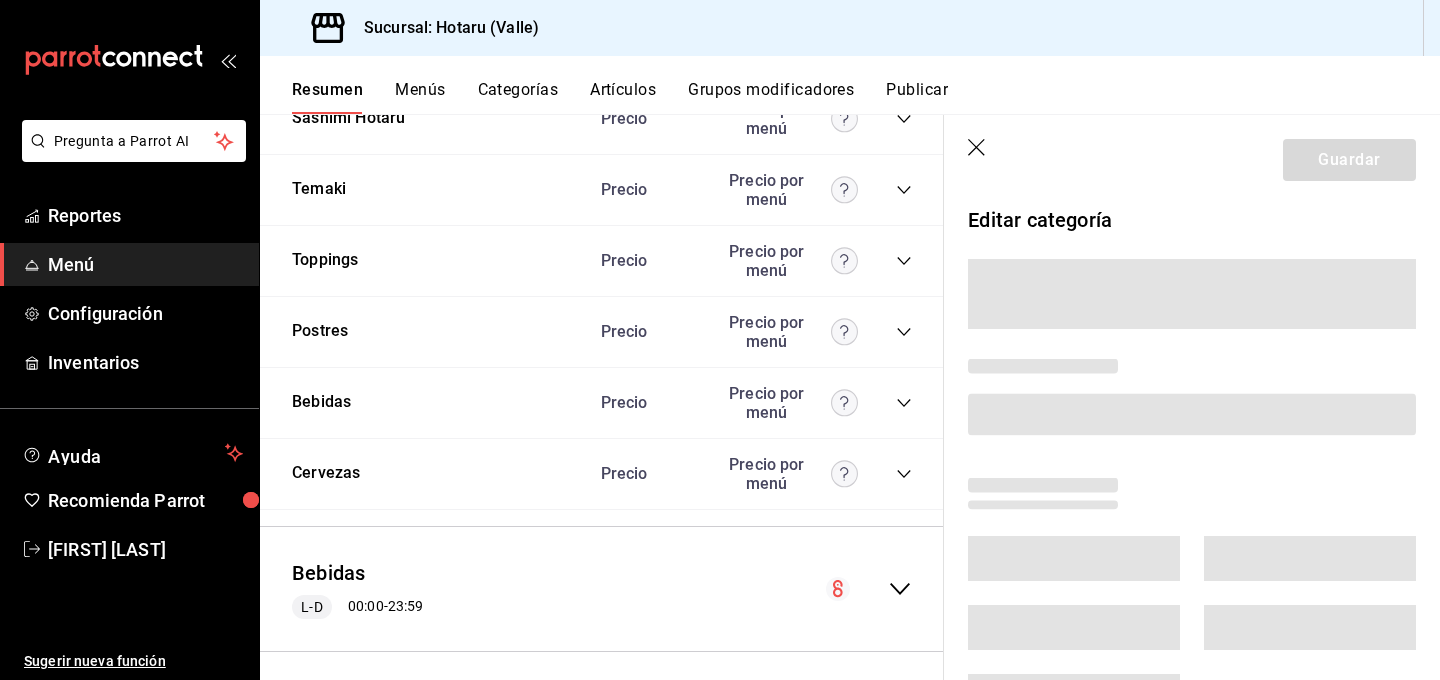 scroll, scrollTop: 783, scrollLeft: 0, axis: vertical 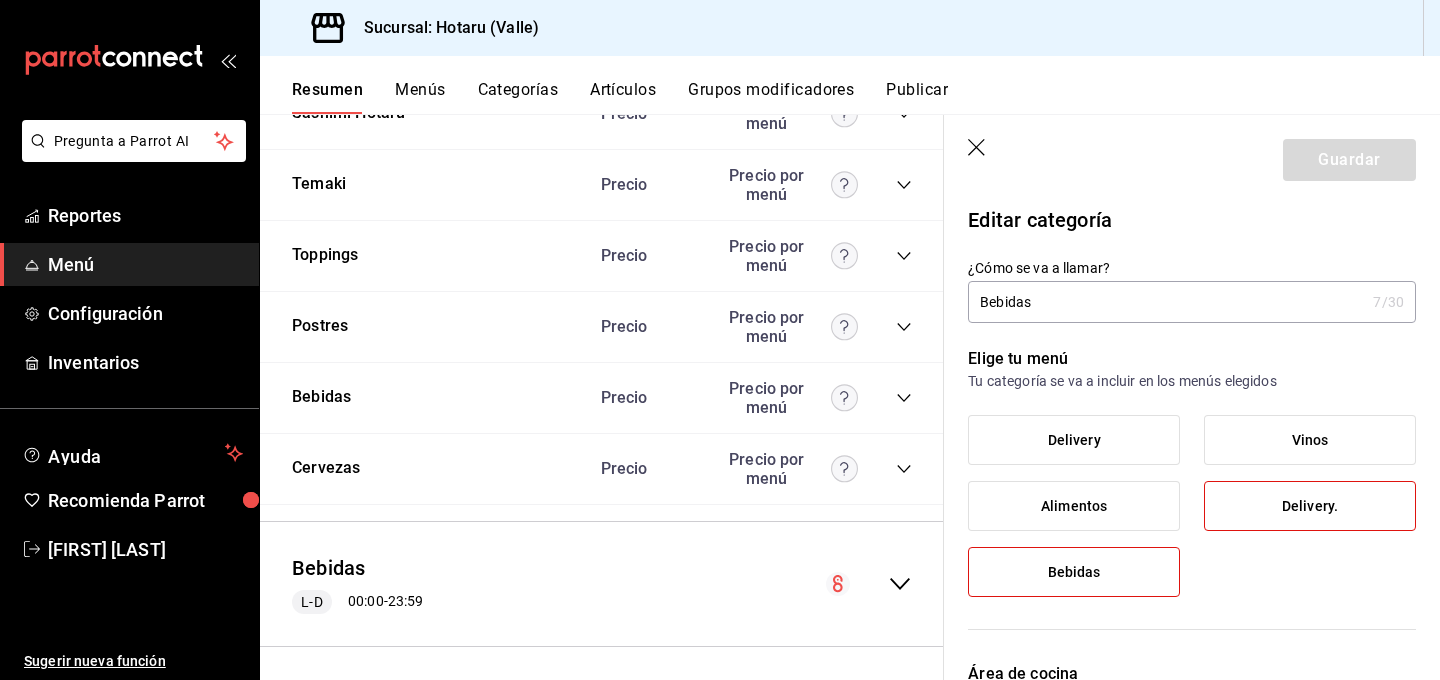 click 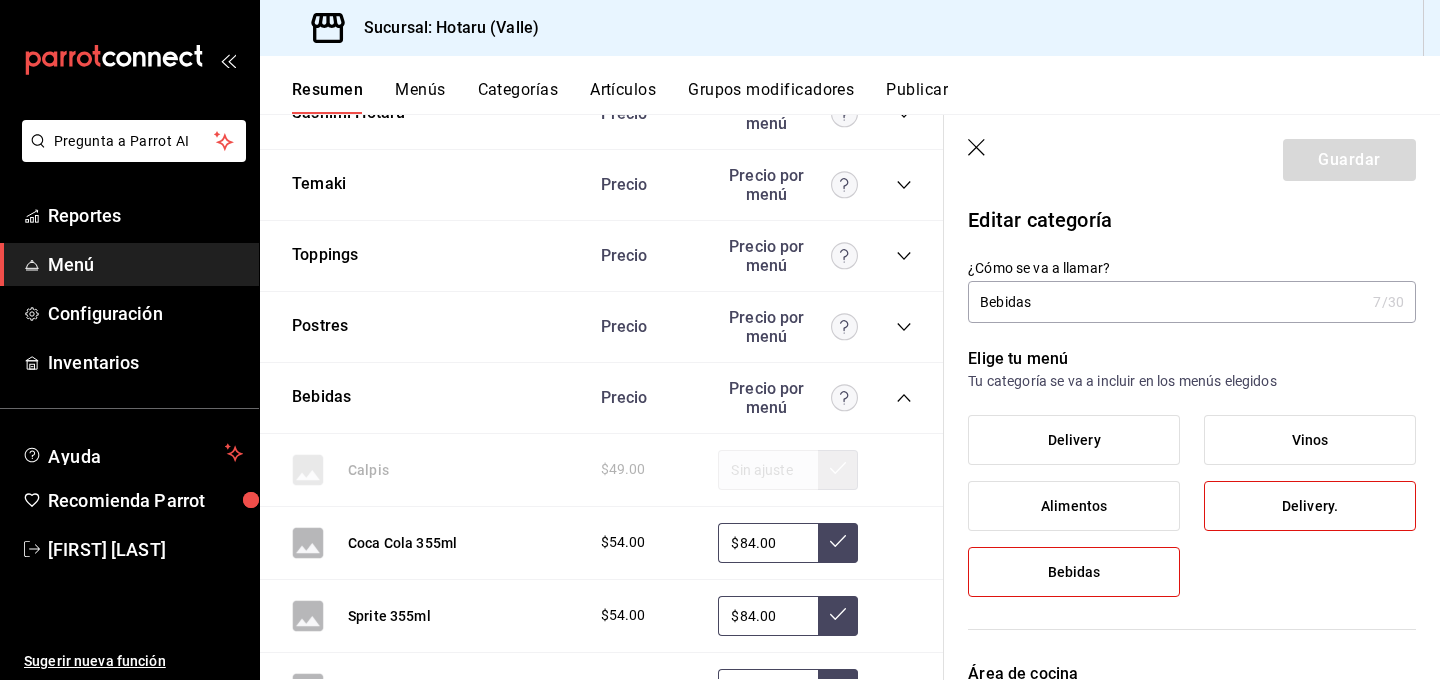 drag, startPoint x: 978, startPoint y: 139, endPoint x: 827, endPoint y: 390, distance: 292.91977 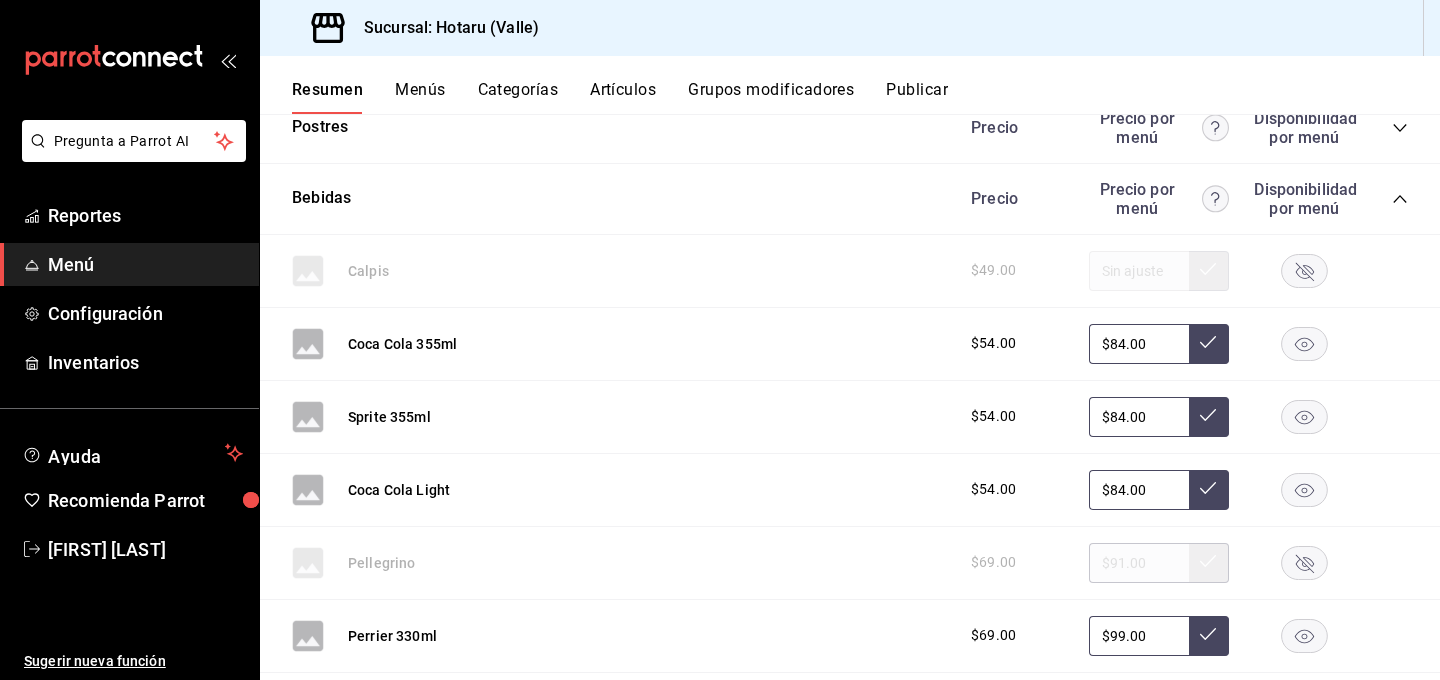 scroll, scrollTop: 960, scrollLeft: 0, axis: vertical 